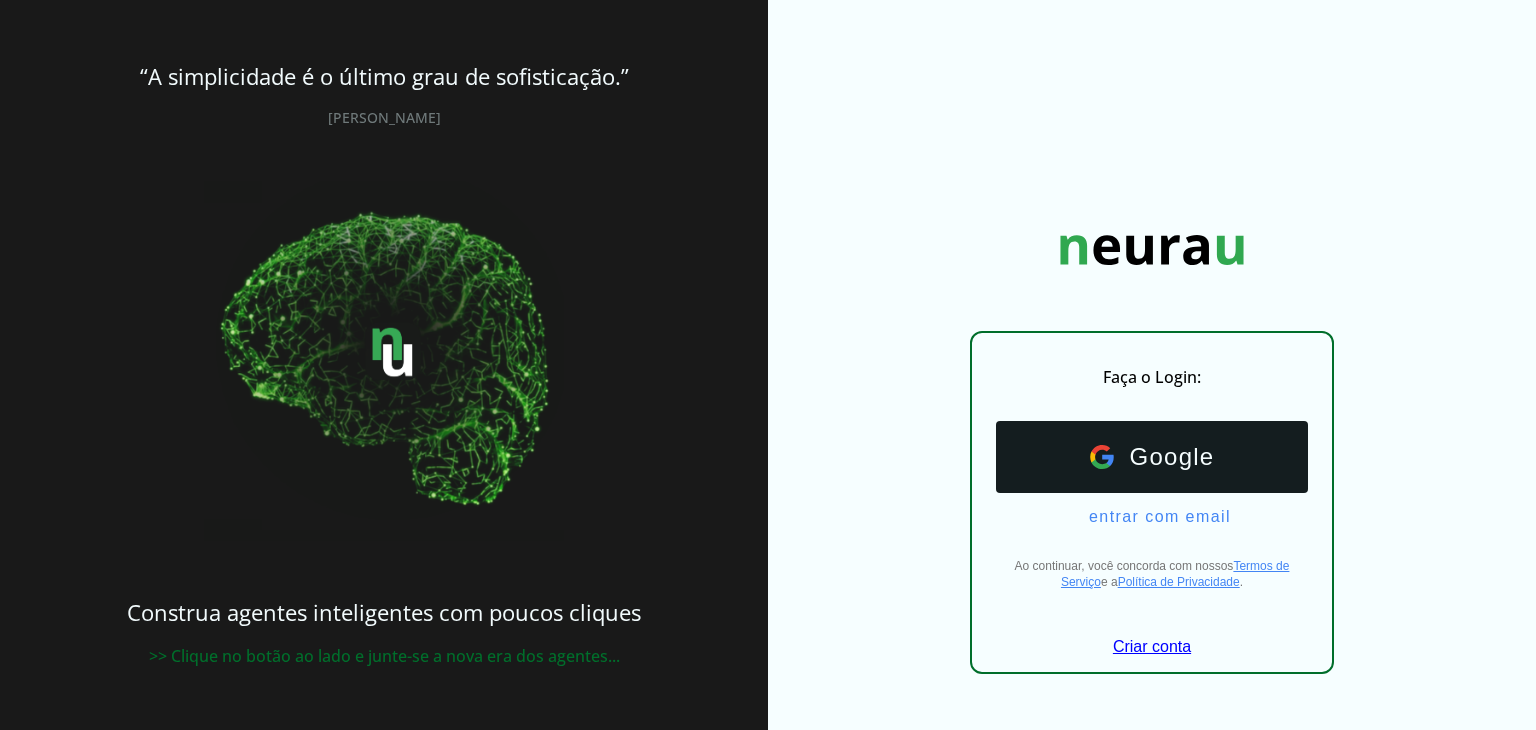 scroll, scrollTop: 0, scrollLeft: 0, axis: both 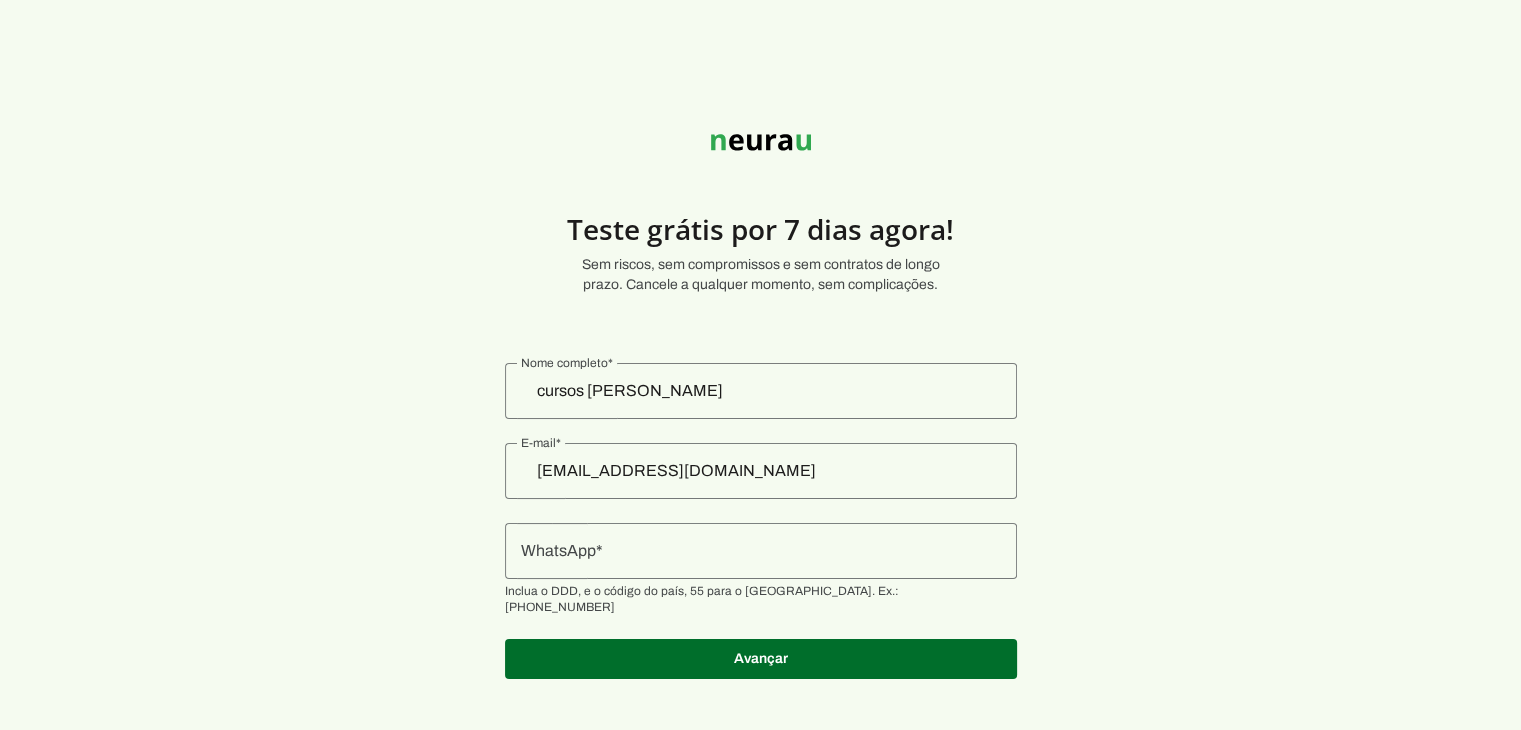 click on "cursos luisfernando" 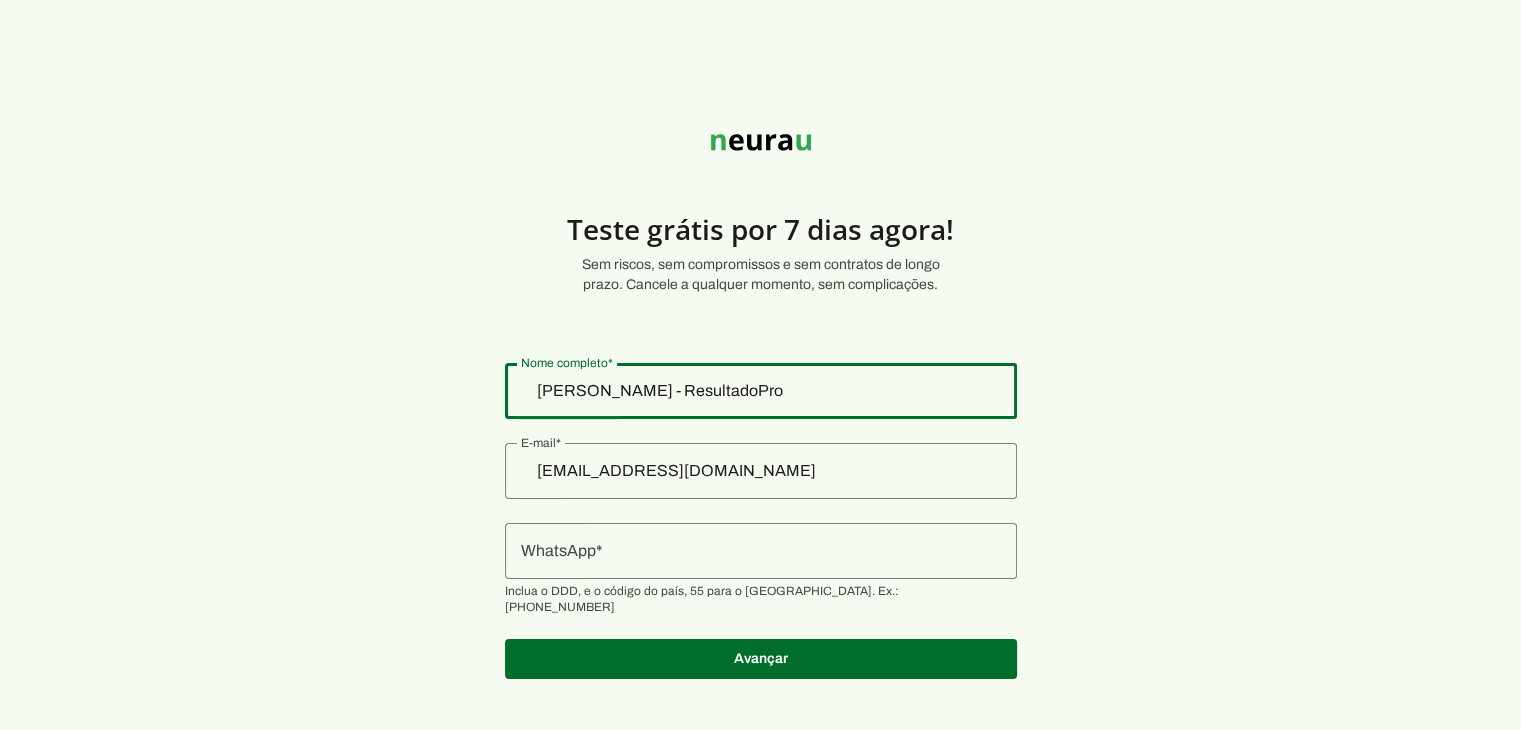 type on "Luis Felix - ResultadoPro" 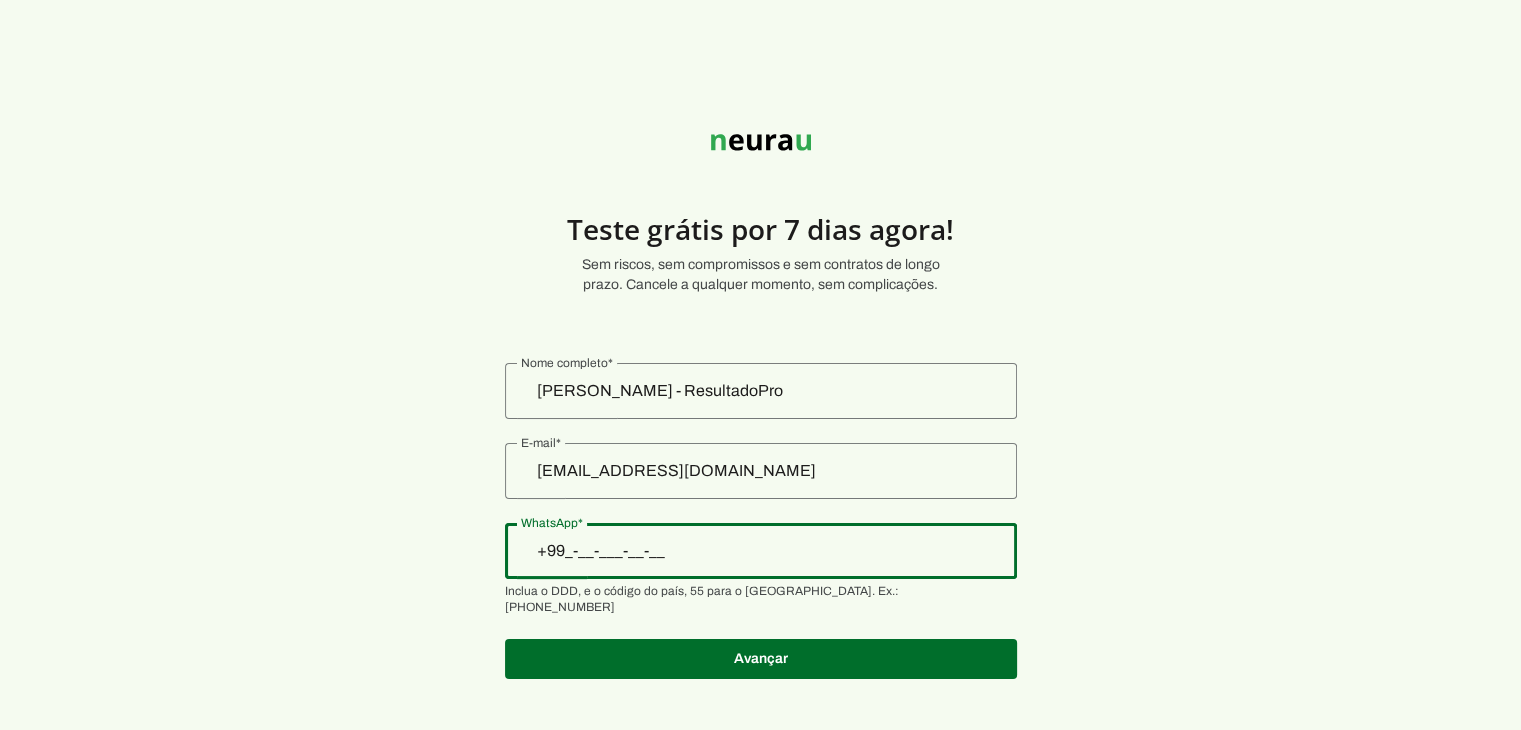 type on "+9__-__-___-____" 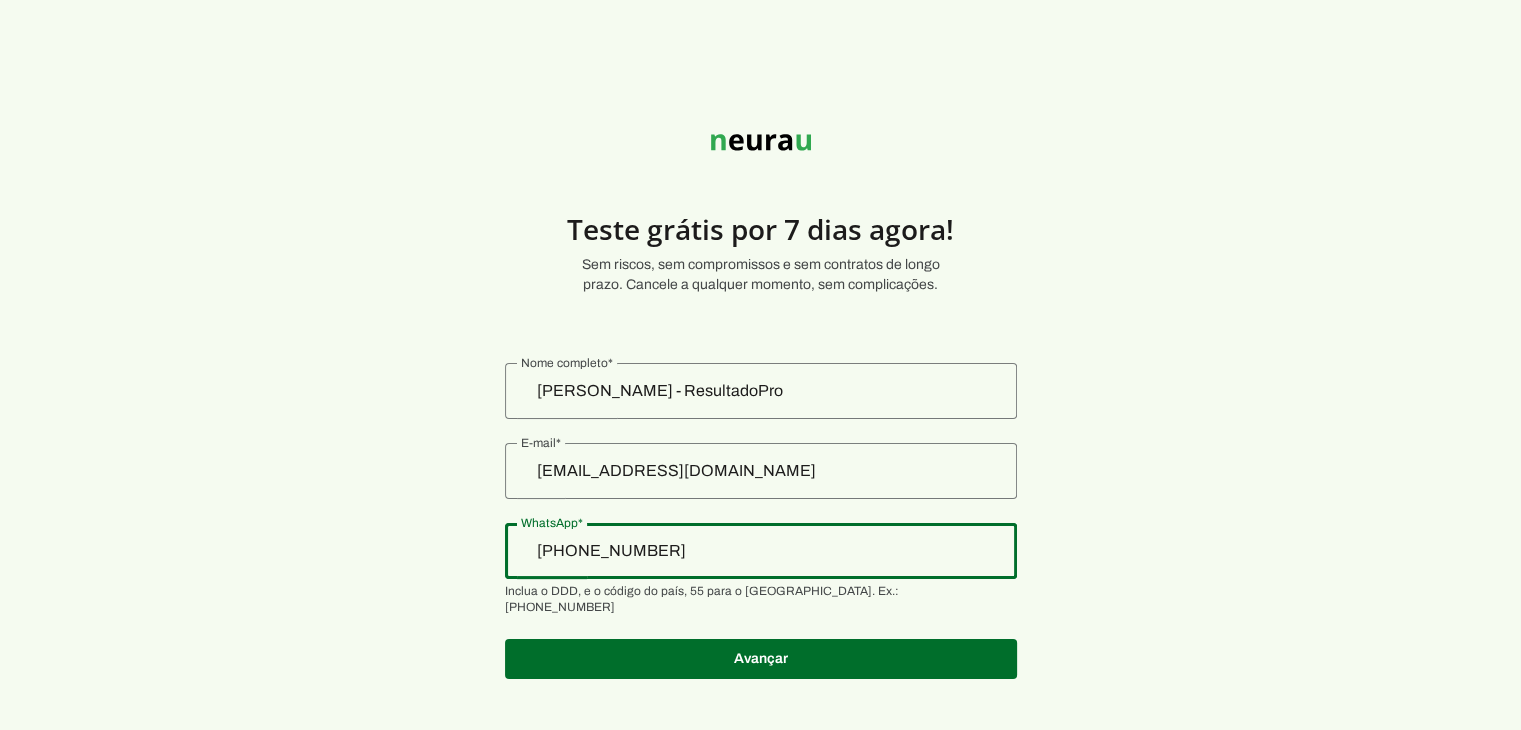 type on "+55 (99) 9 8442-8490" 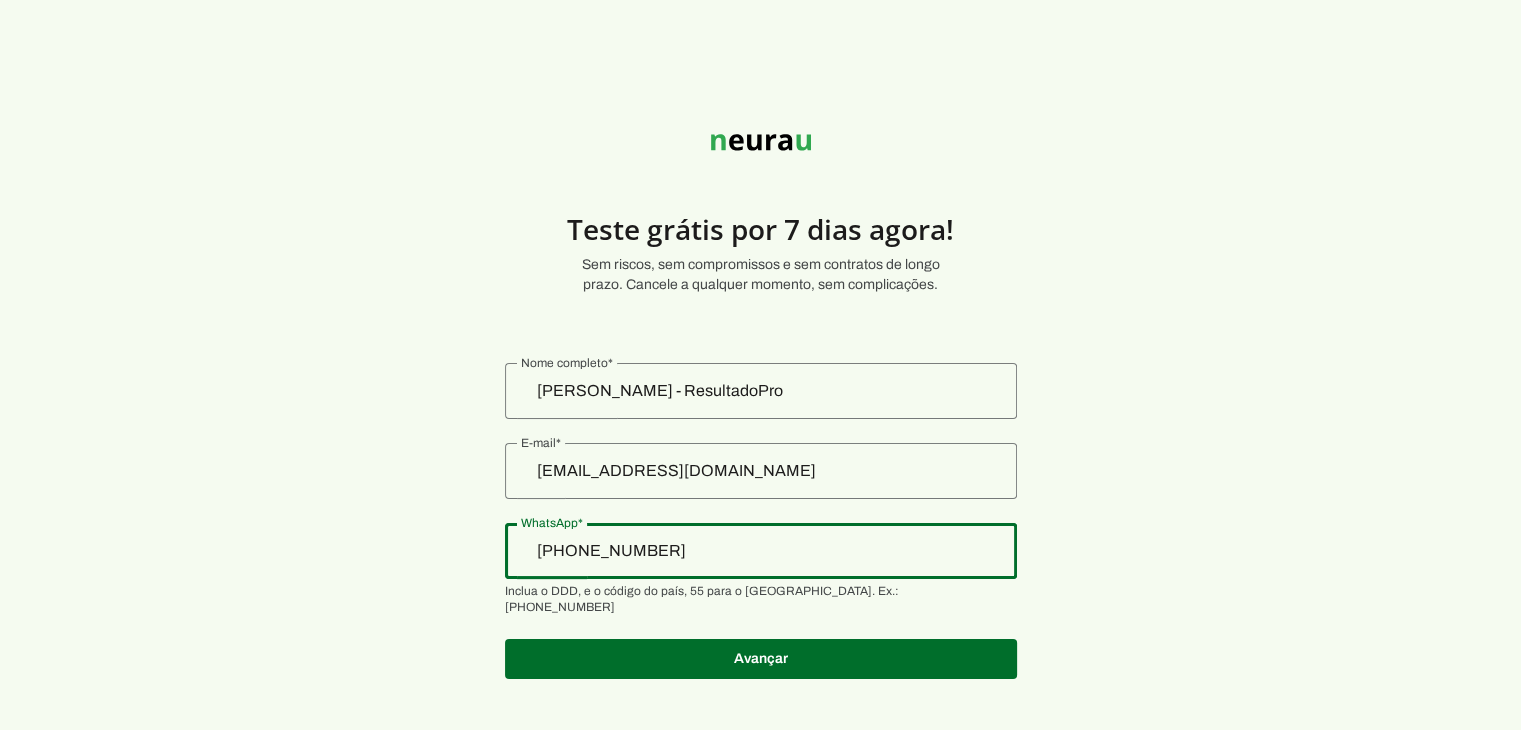 click on "Teste grátis por 7 dias agora!
Sem riscos, sem compromissos e sem contratos de longo prazo. Cancele
a qualquer momento, sem complicações." at bounding box center (760, 375) 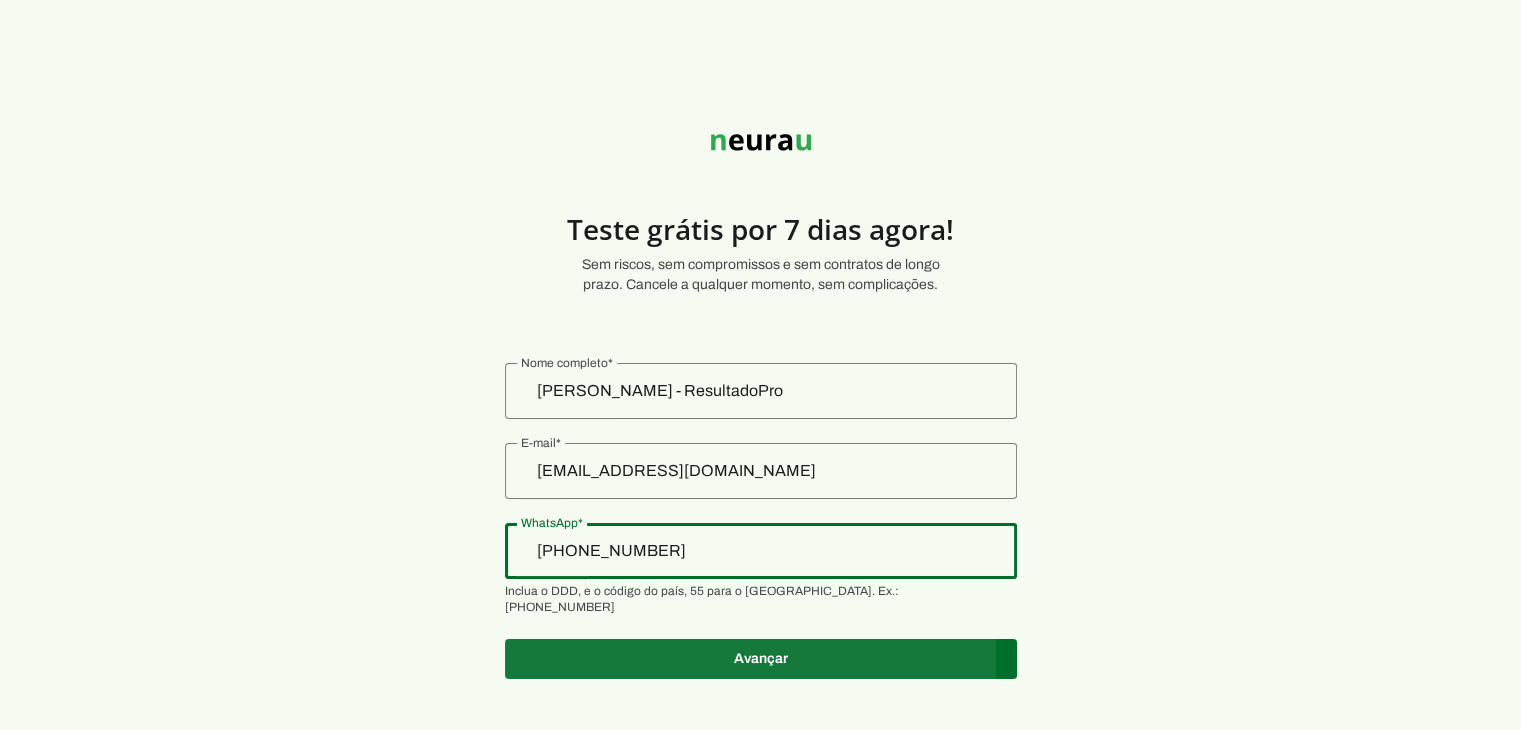 type on "+55 (99) 9 8442-8490" 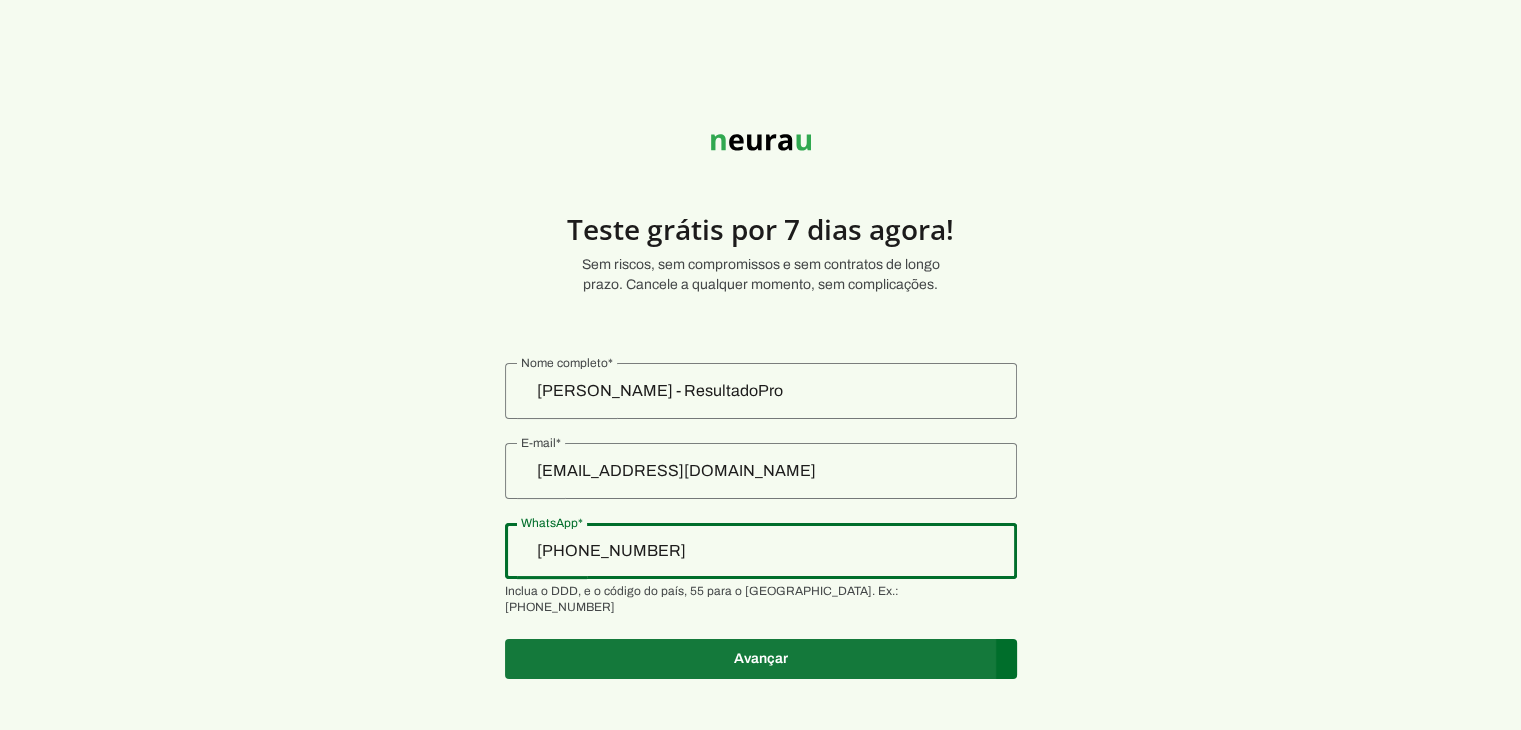 click at bounding box center [761, 659] 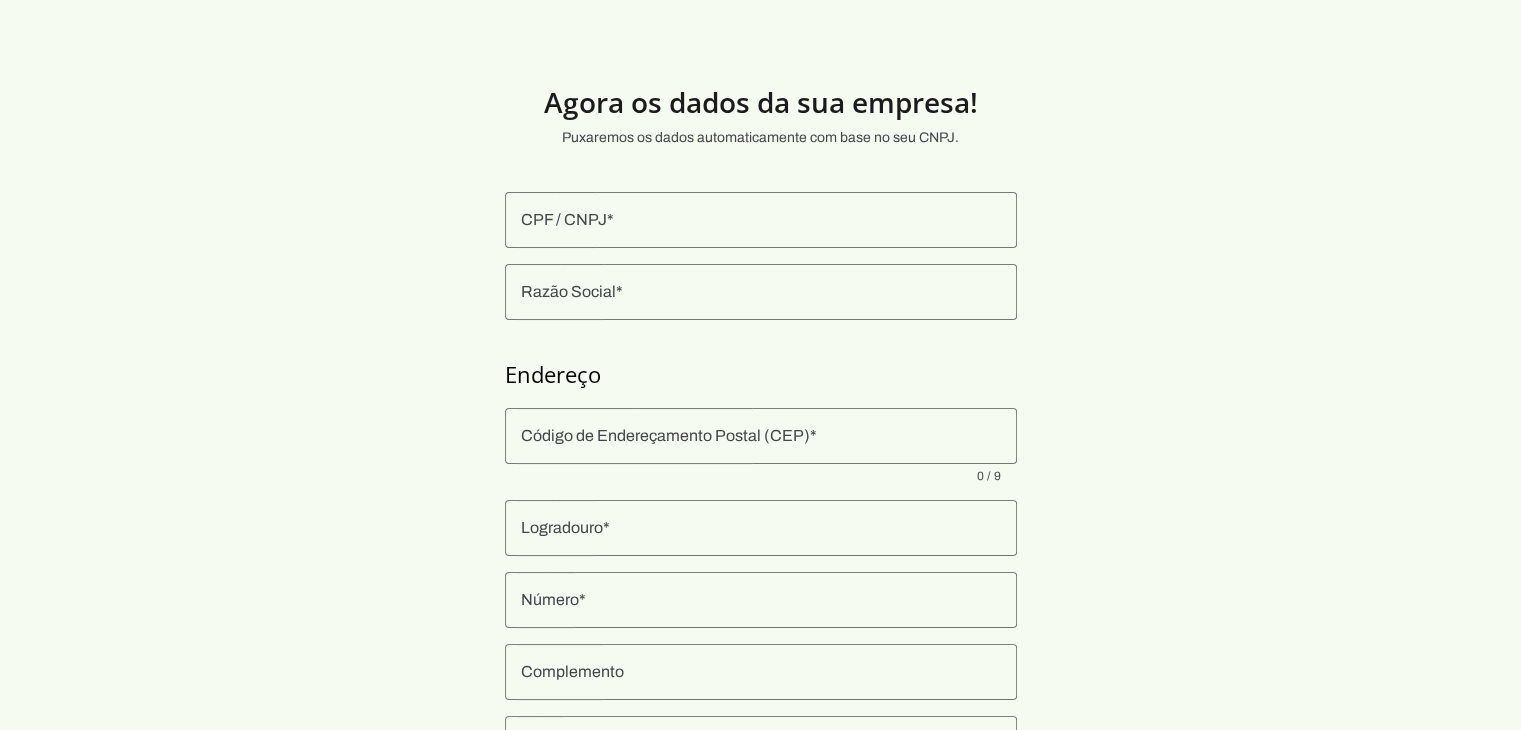 click at bounding box center [761, 220] 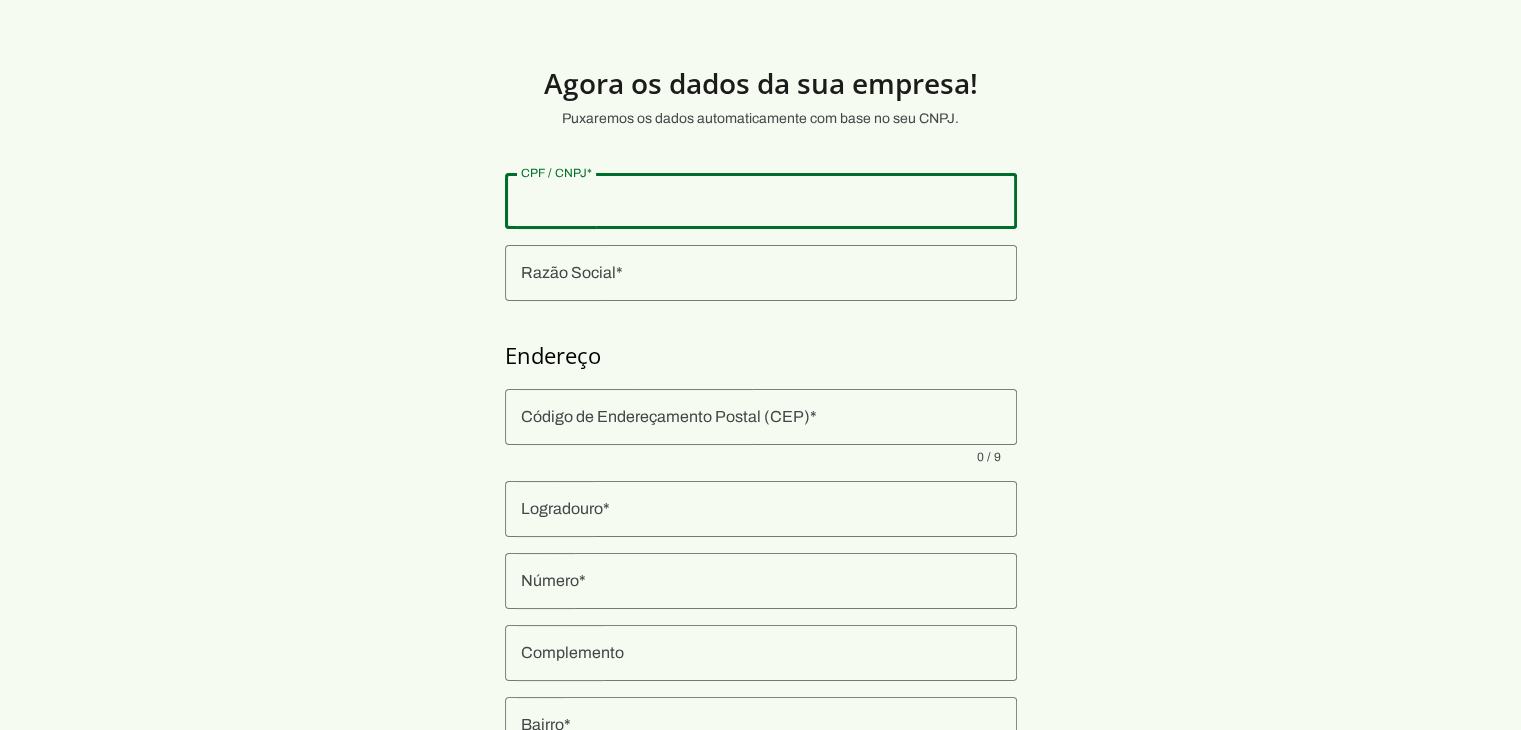 scroll, scrollTop: 0, scrollLeft: 0, axis: both 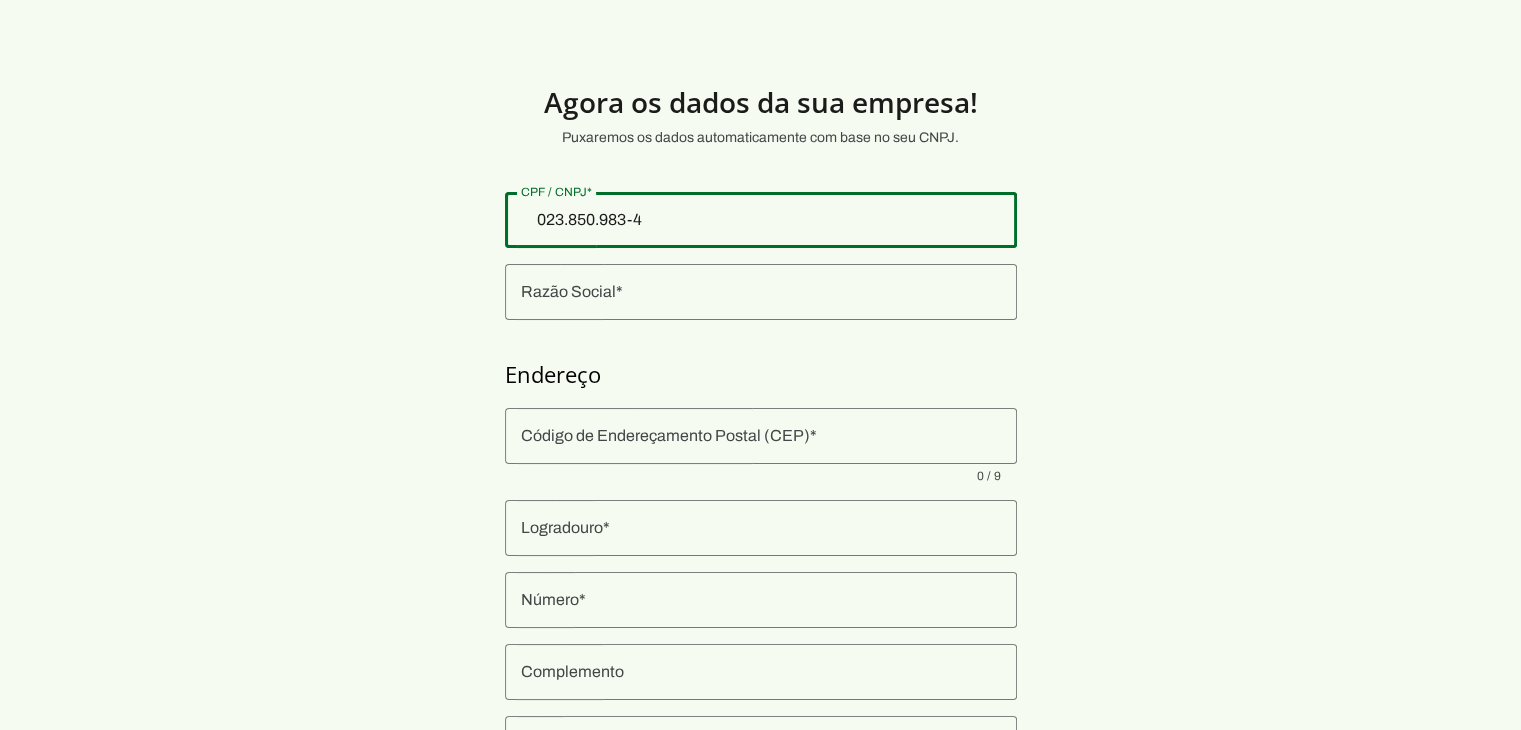 type on "023.850.983-42" 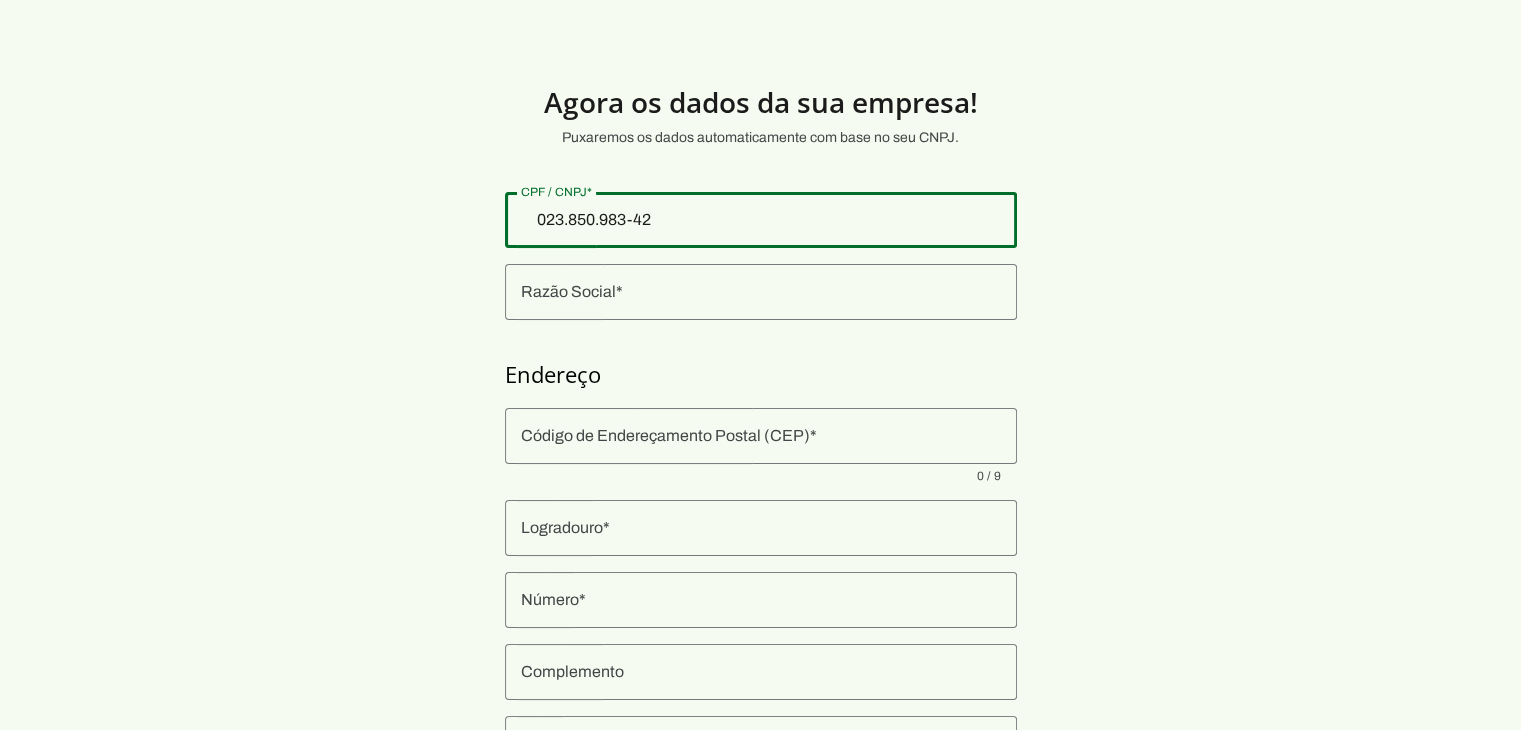 type on "023.850.983-42" 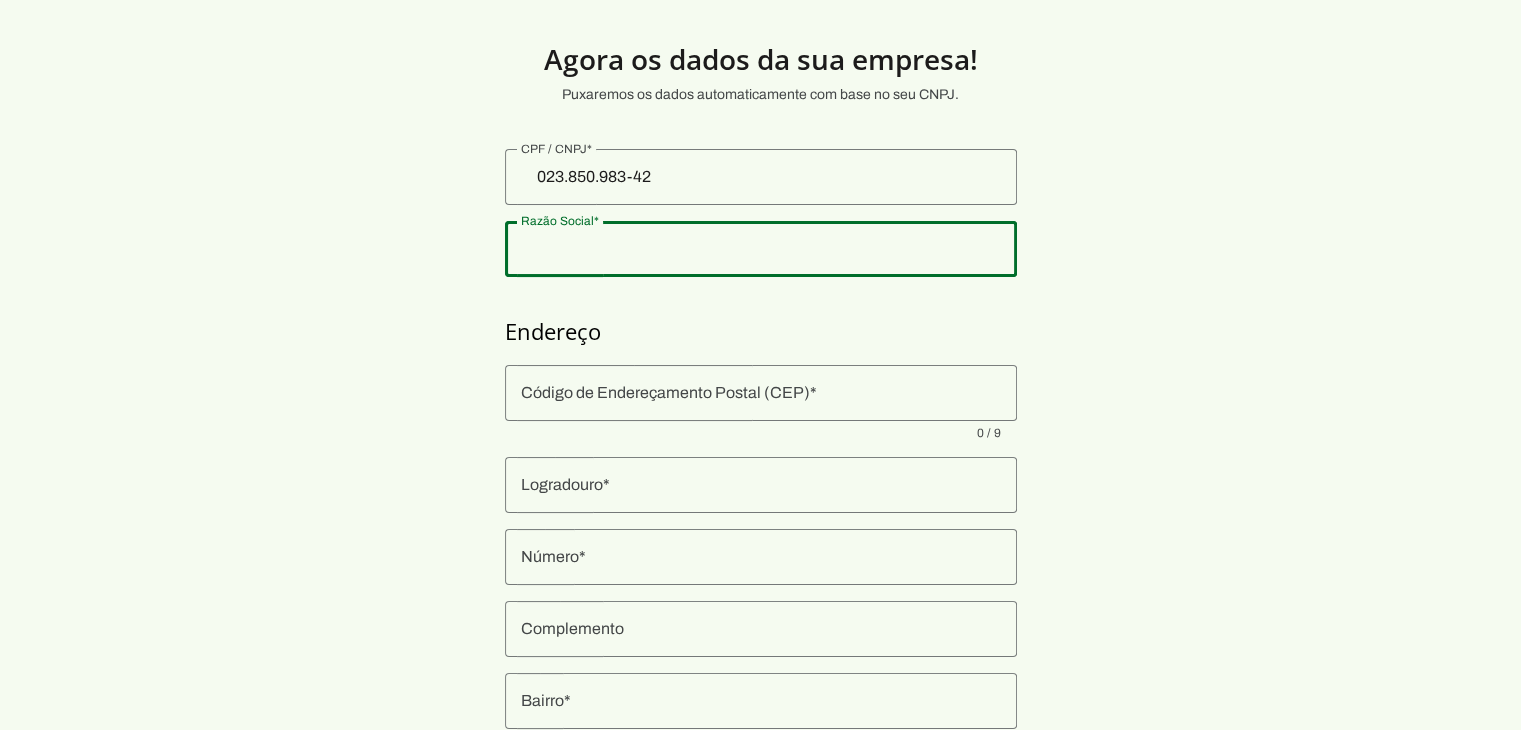scroll, scrollTop: 0, scrollLeft: 0, axis: both 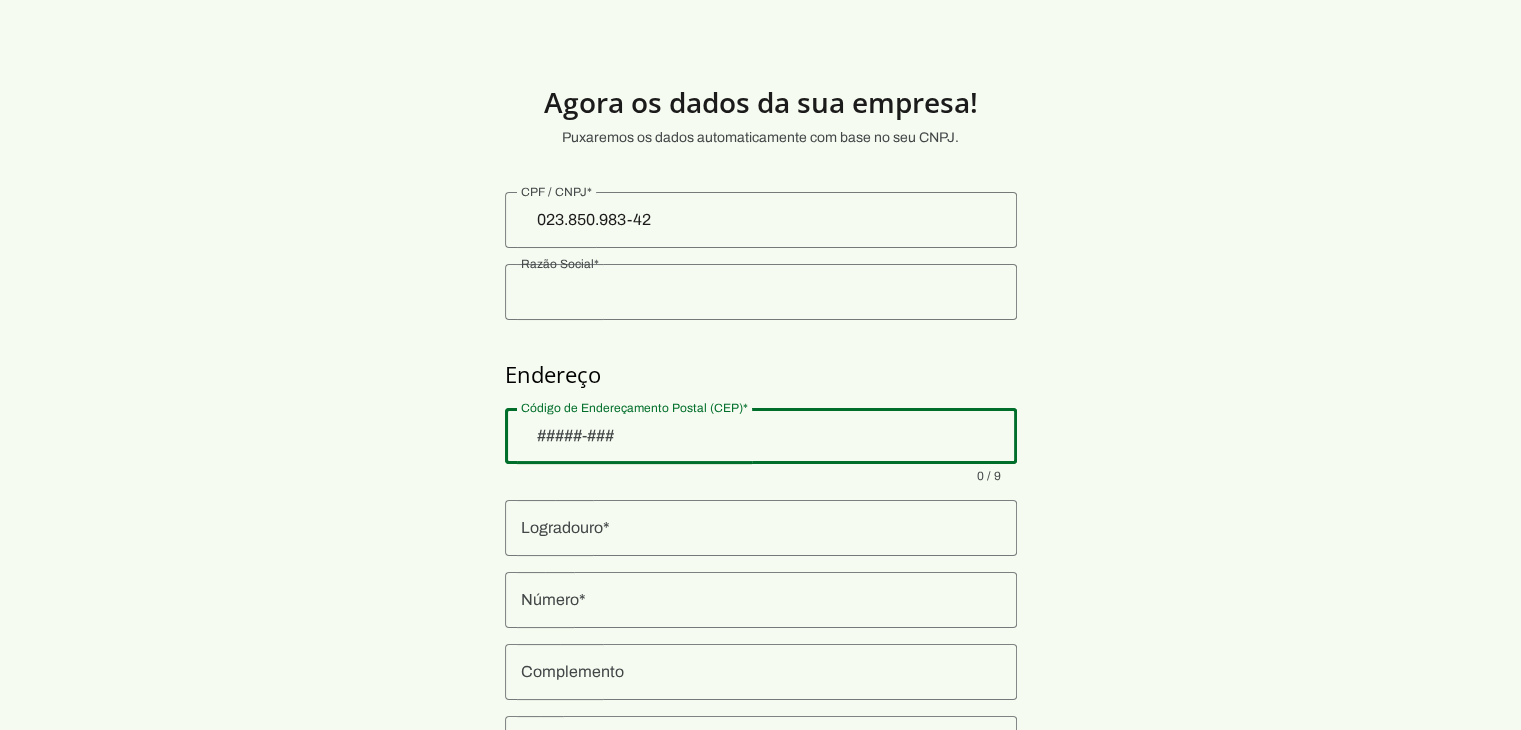 click 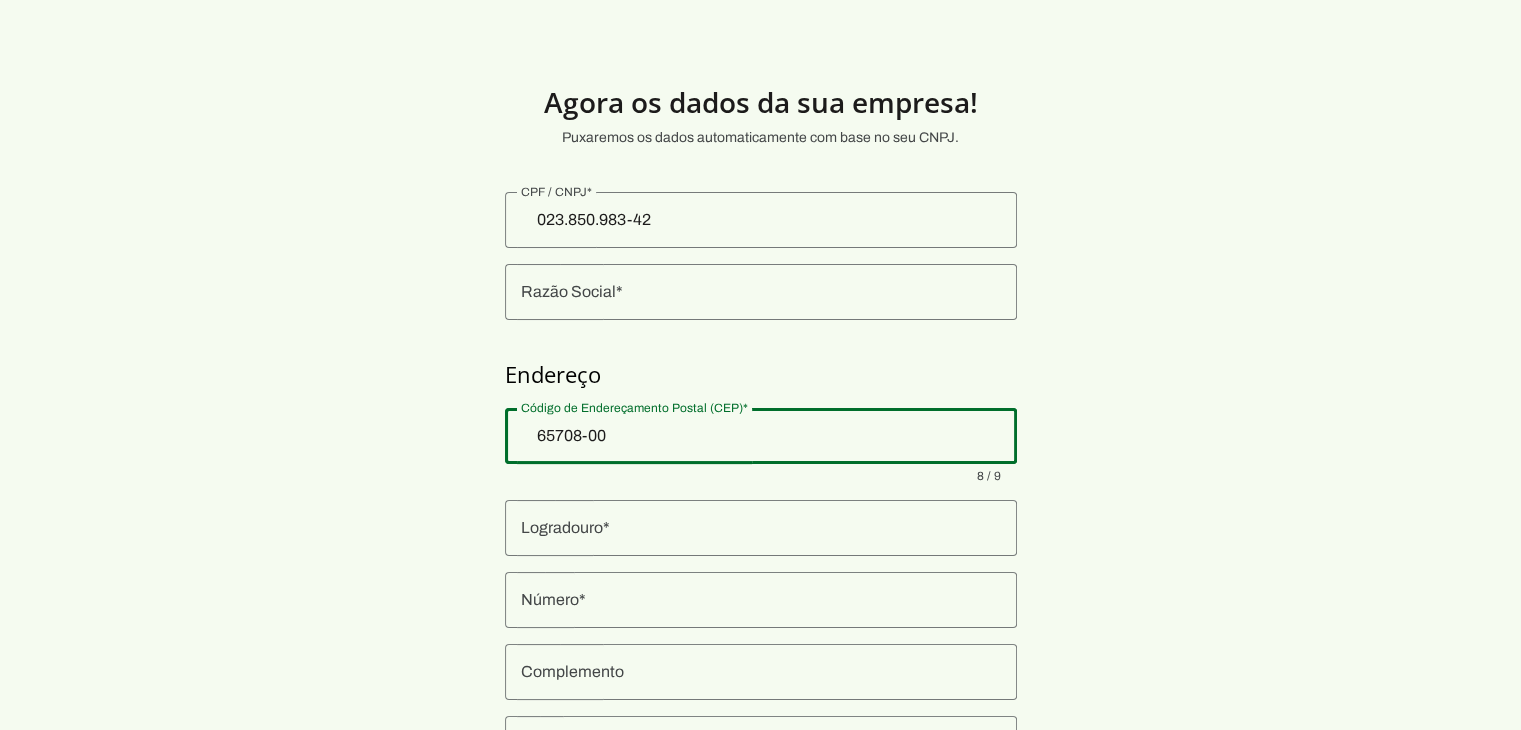 type on "65708-000" 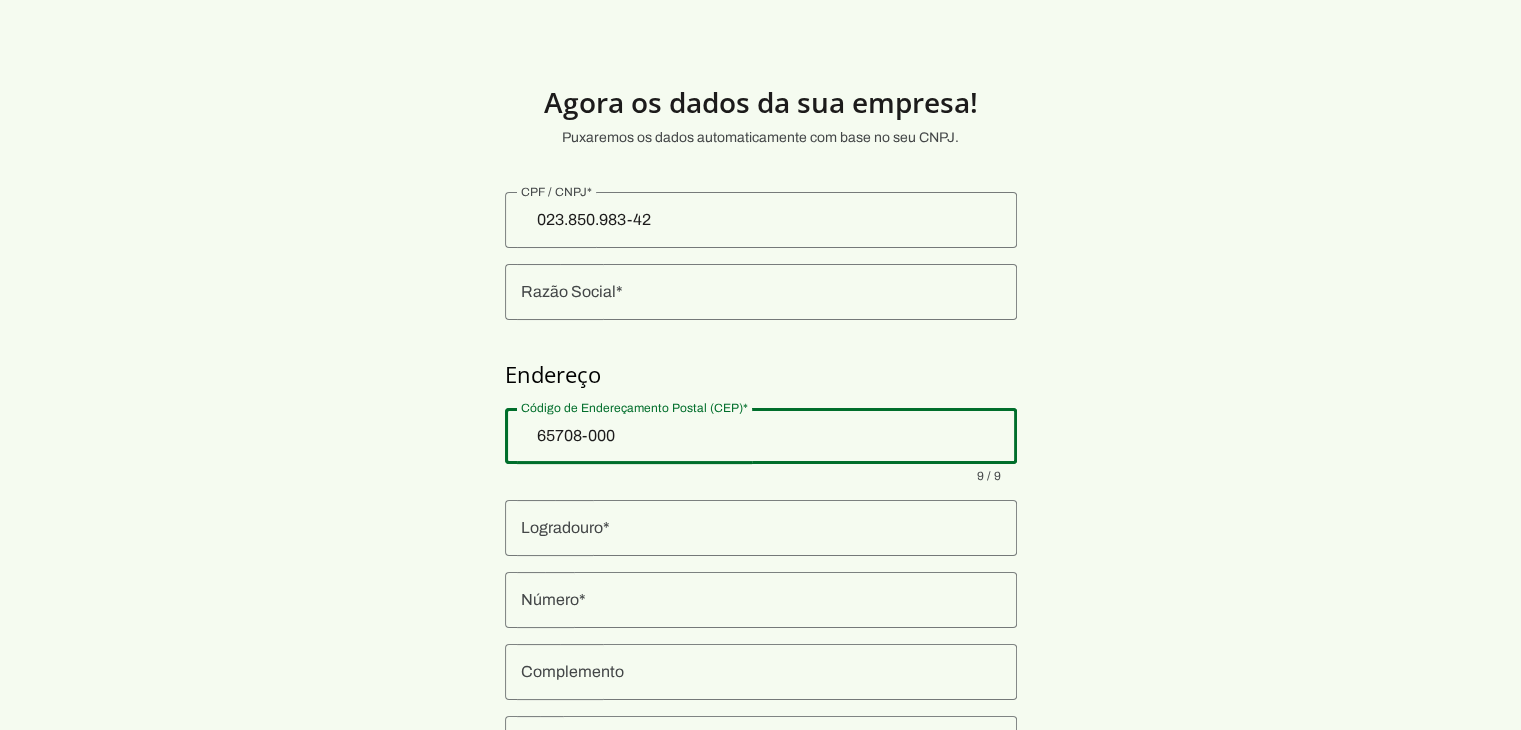 type on "São Luís Gonzaga do Maranhão" 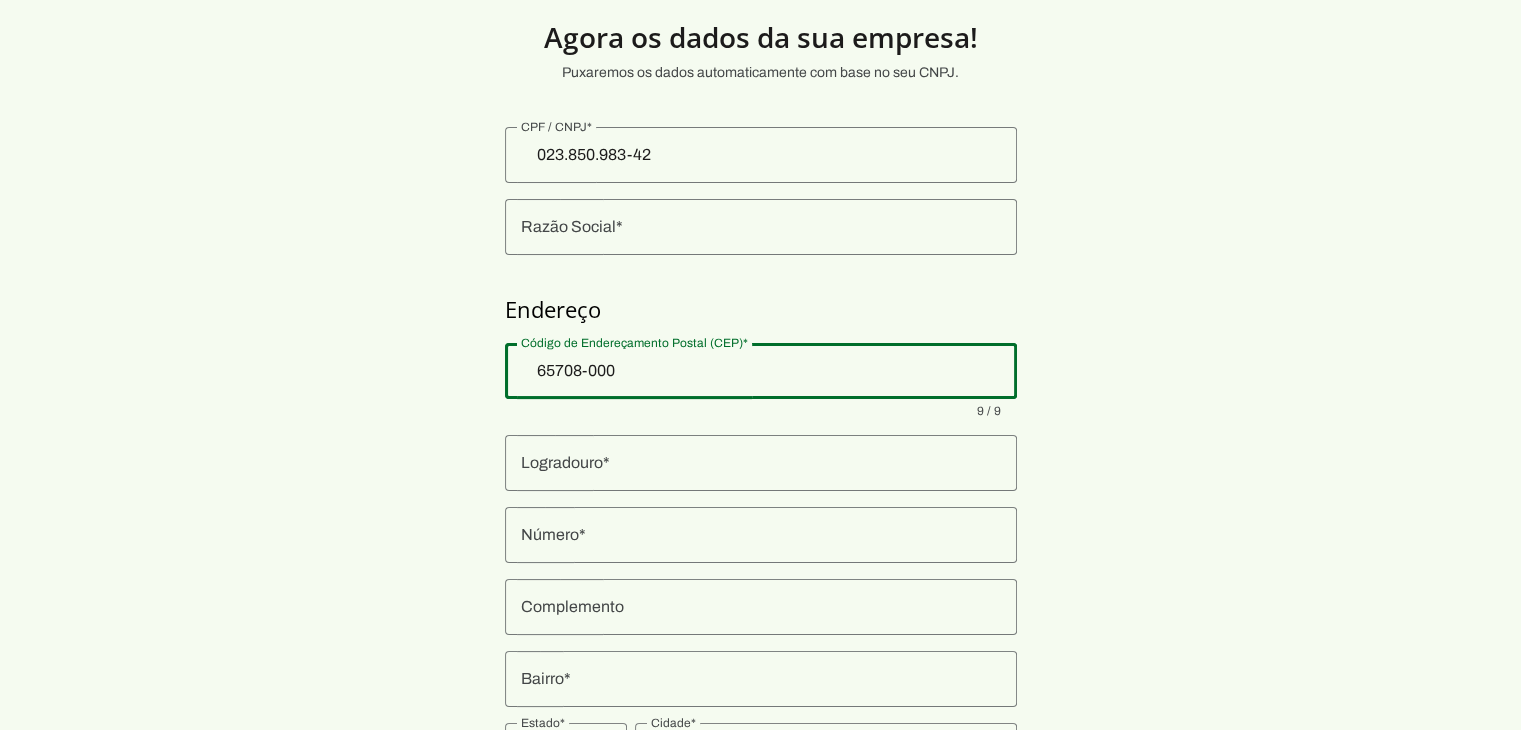 scroll, scrollTop: 100, scrollLeft: 0, axis: vertical 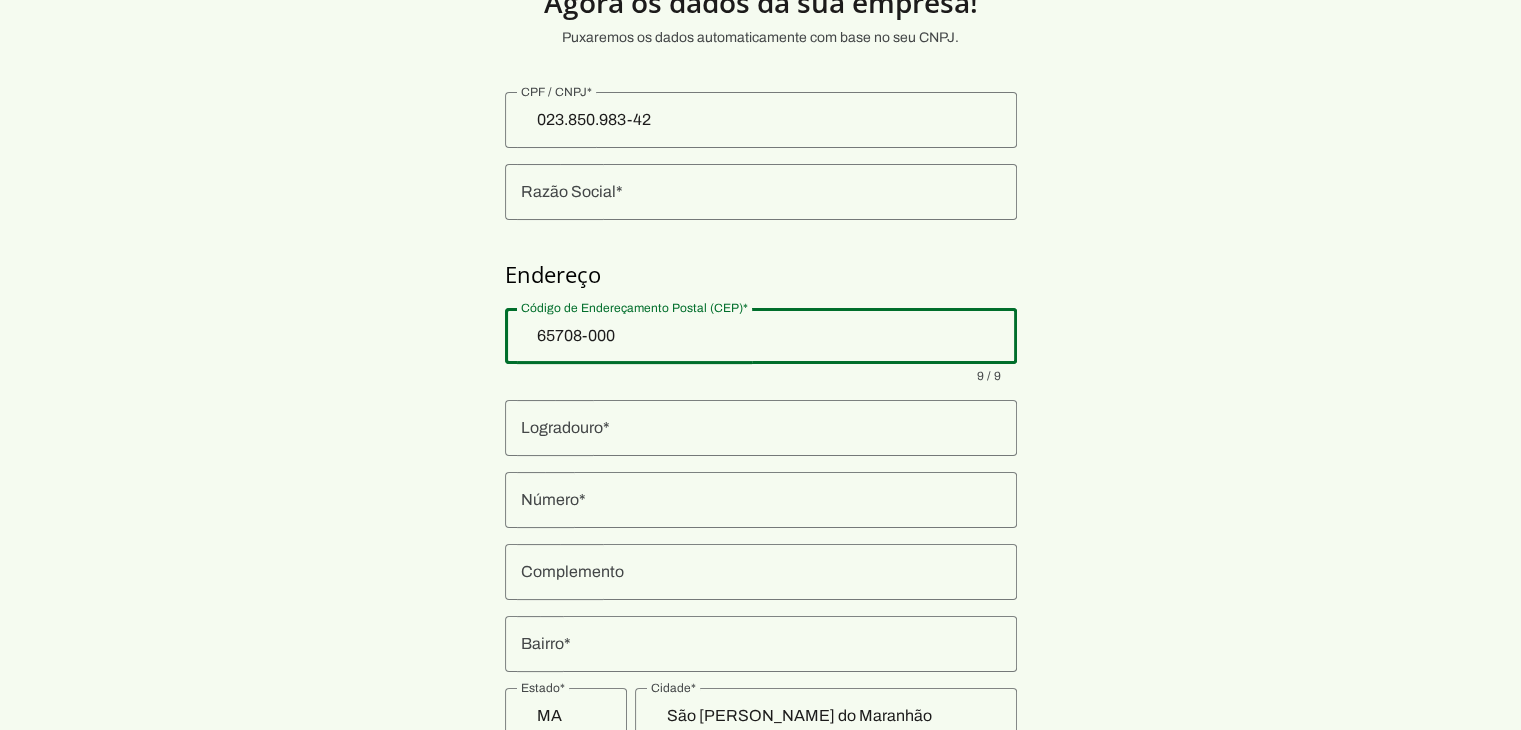 type on "65708-000" 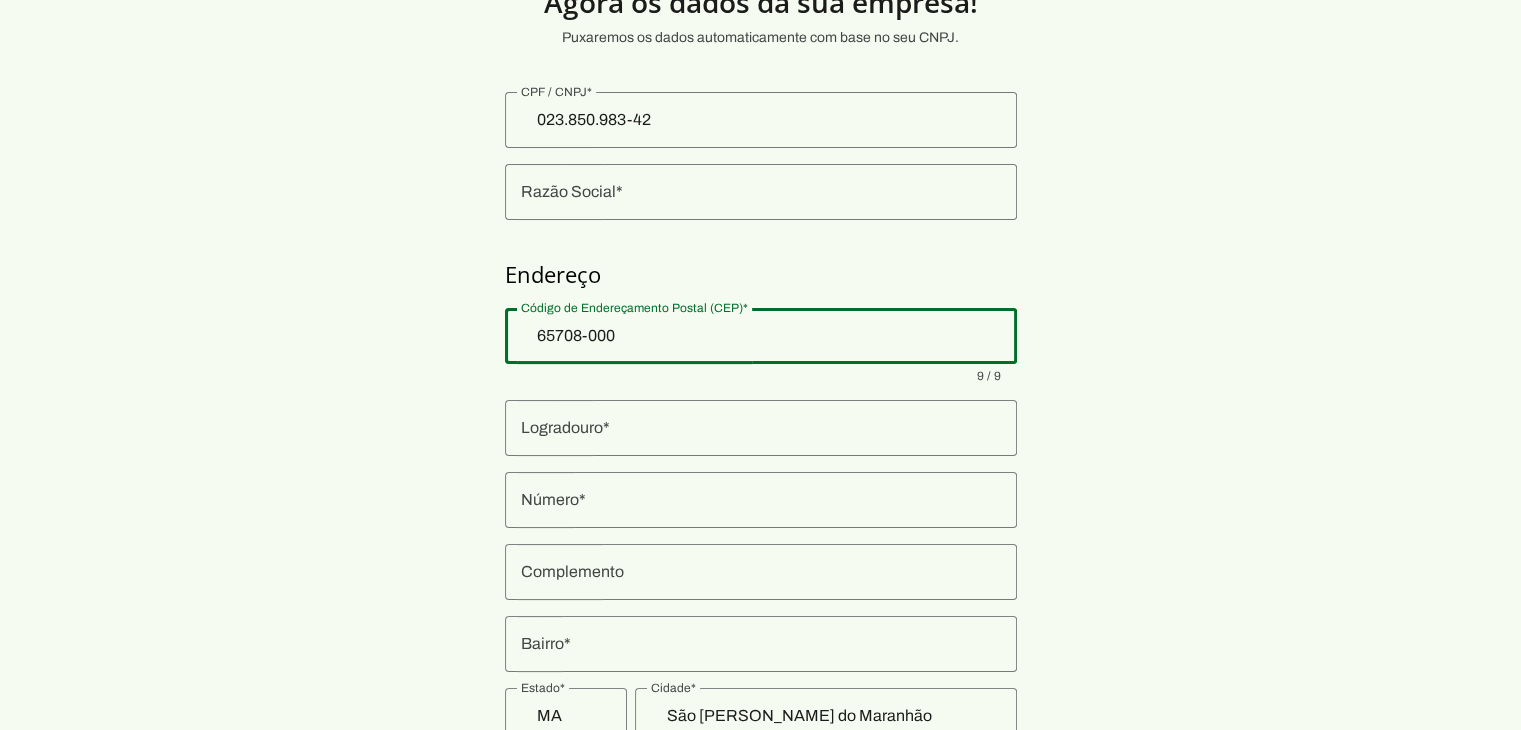 click 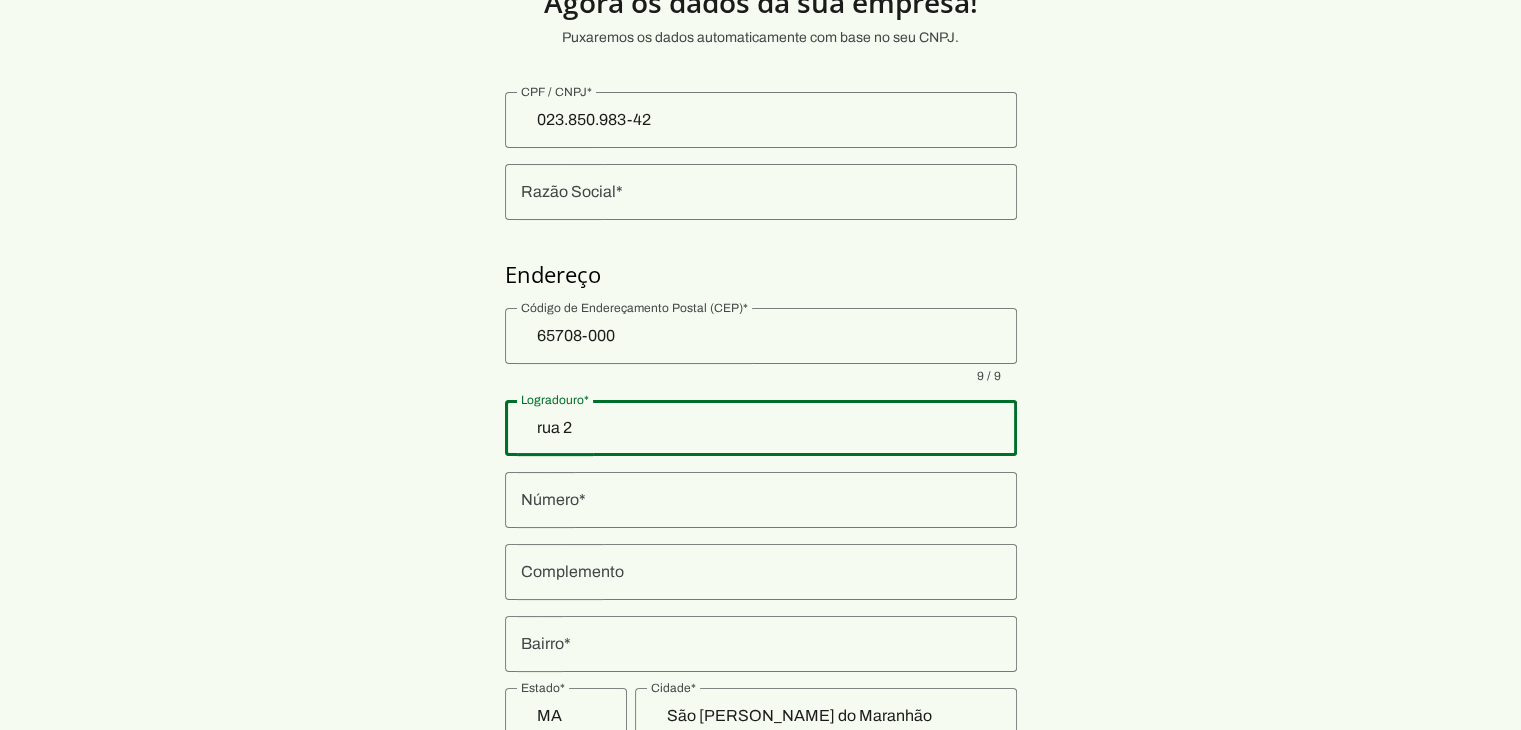type on "rua 2" 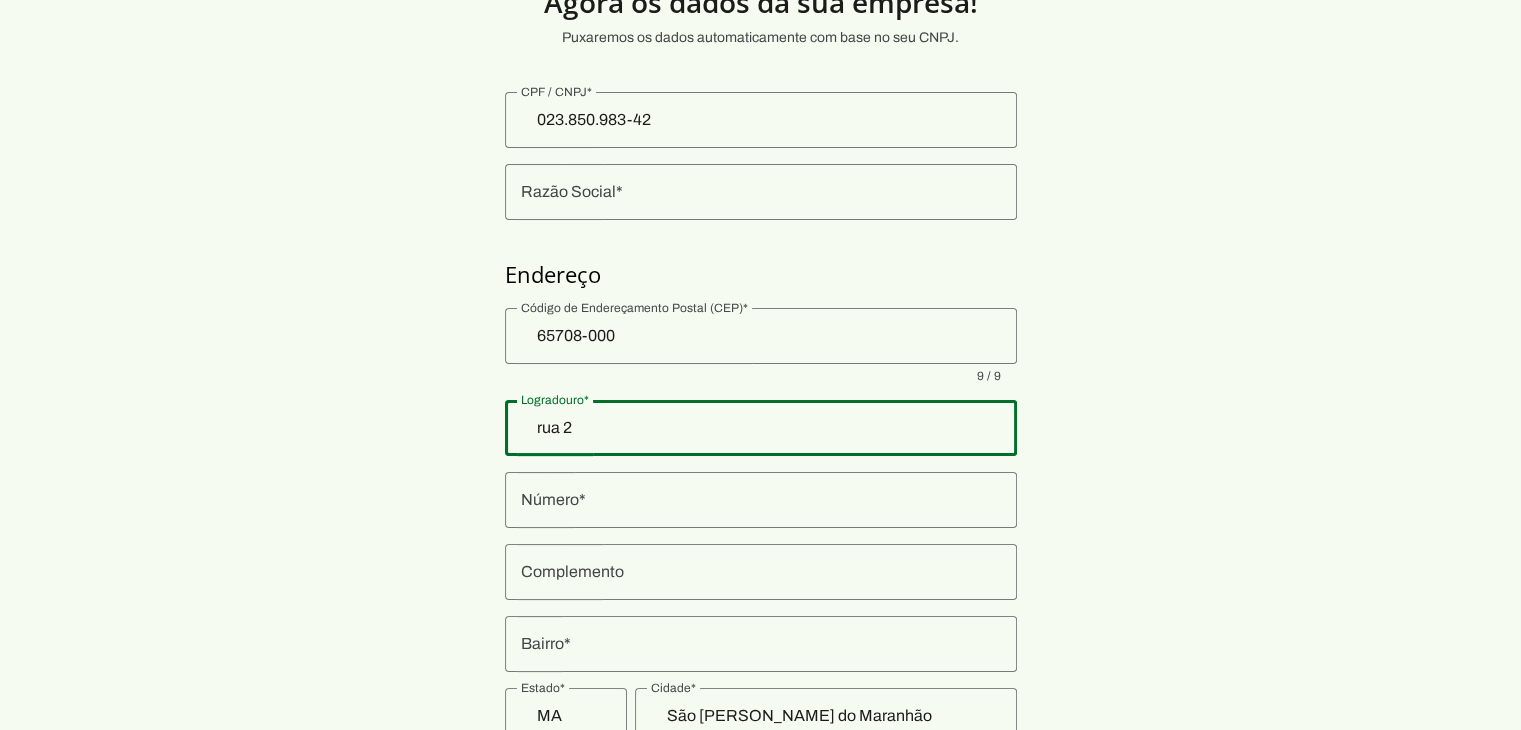 click 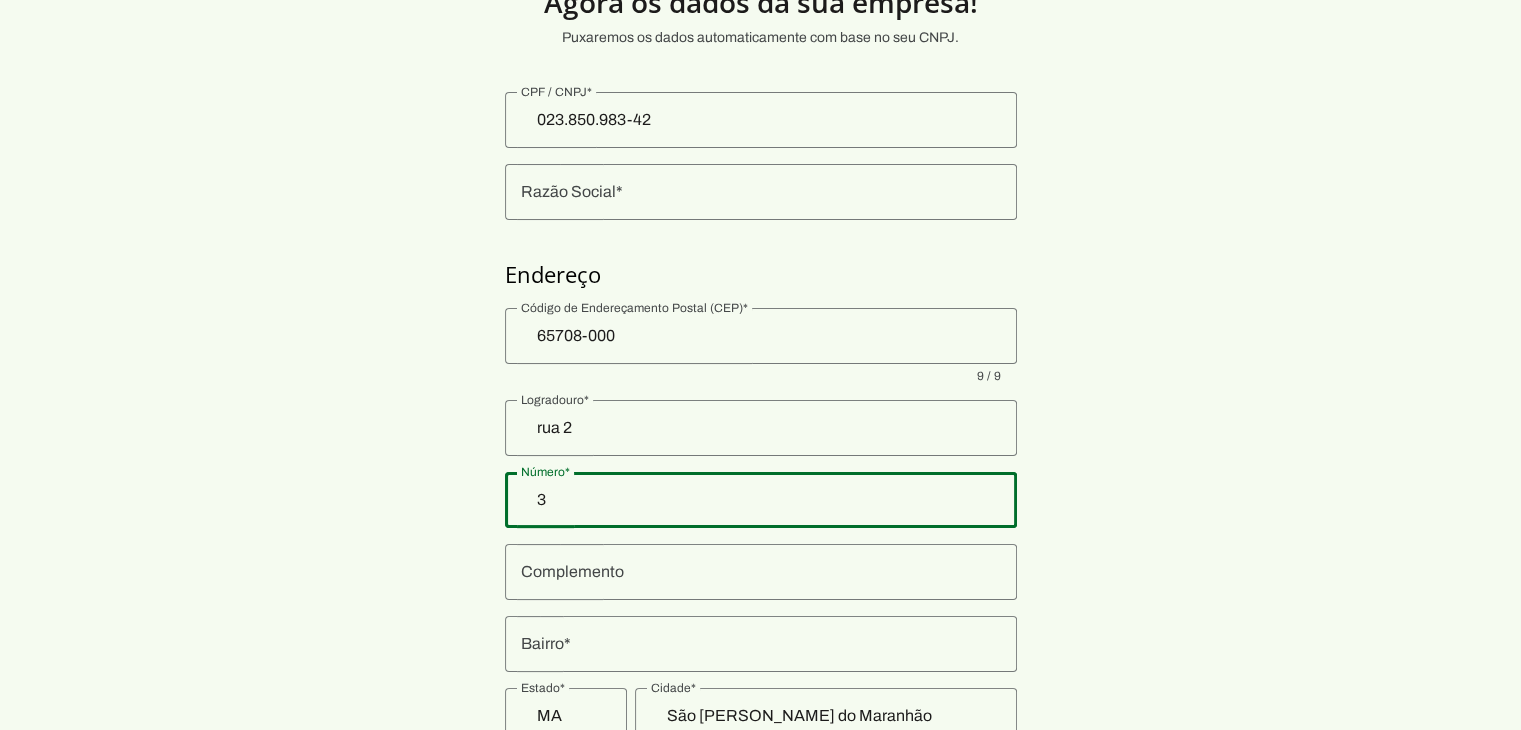 type on "3" 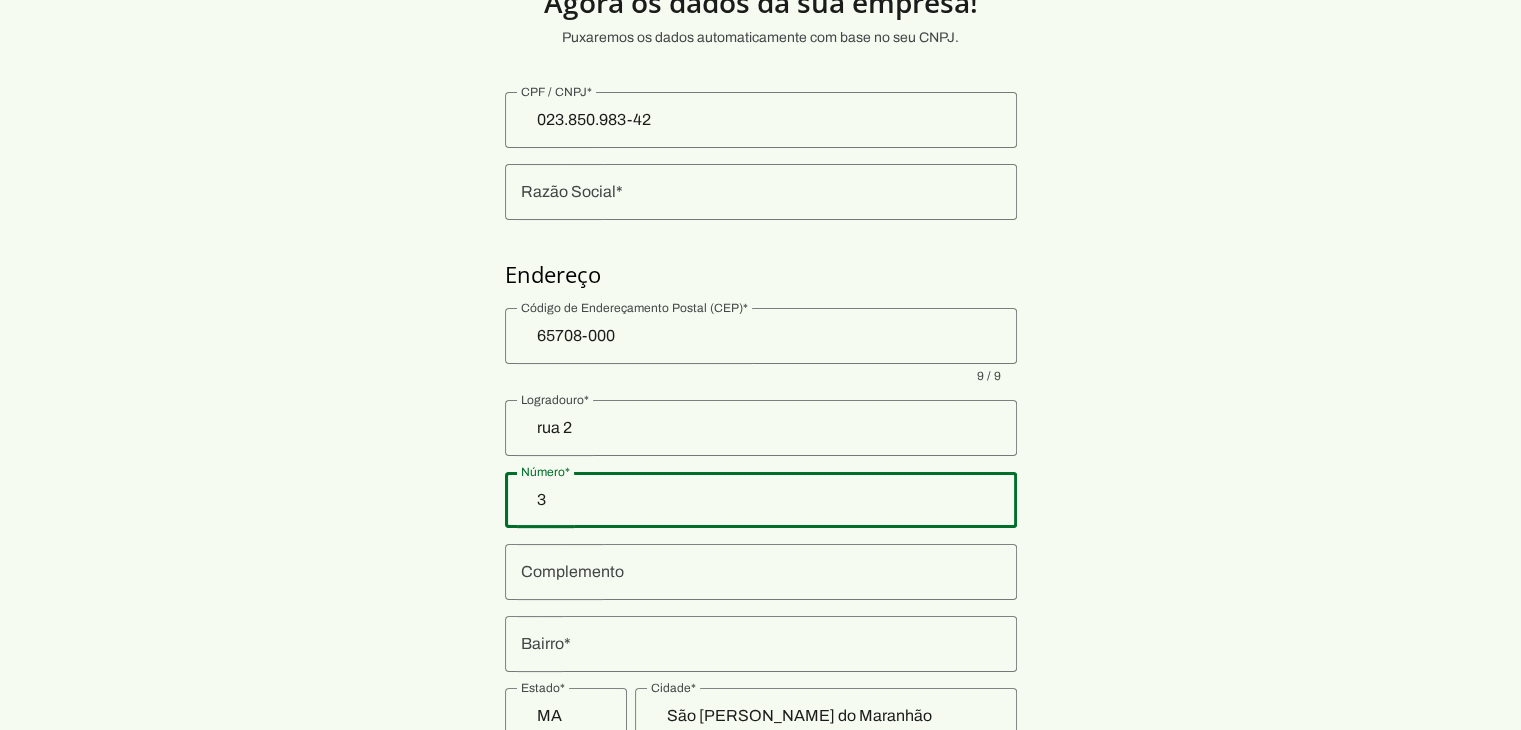 click 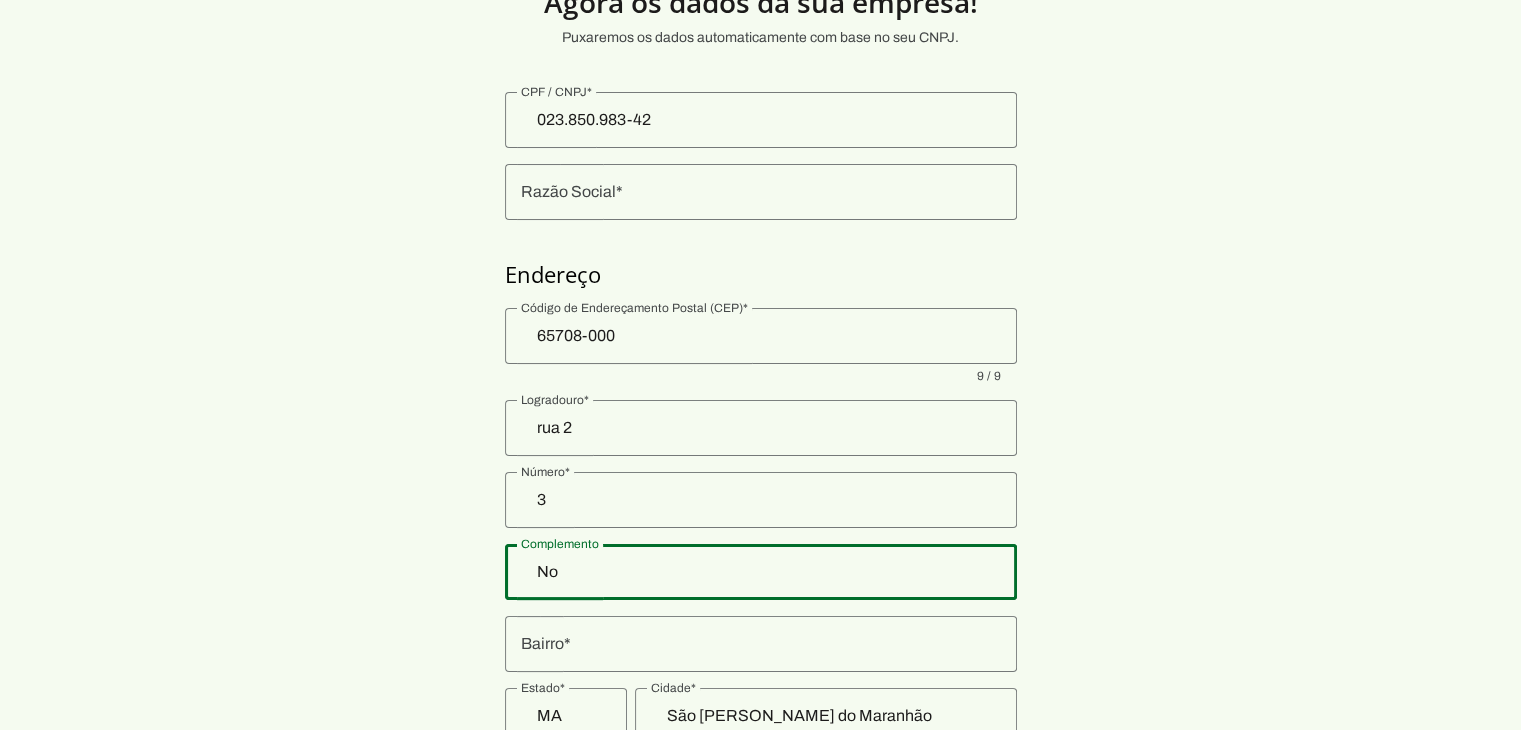 type on "N" 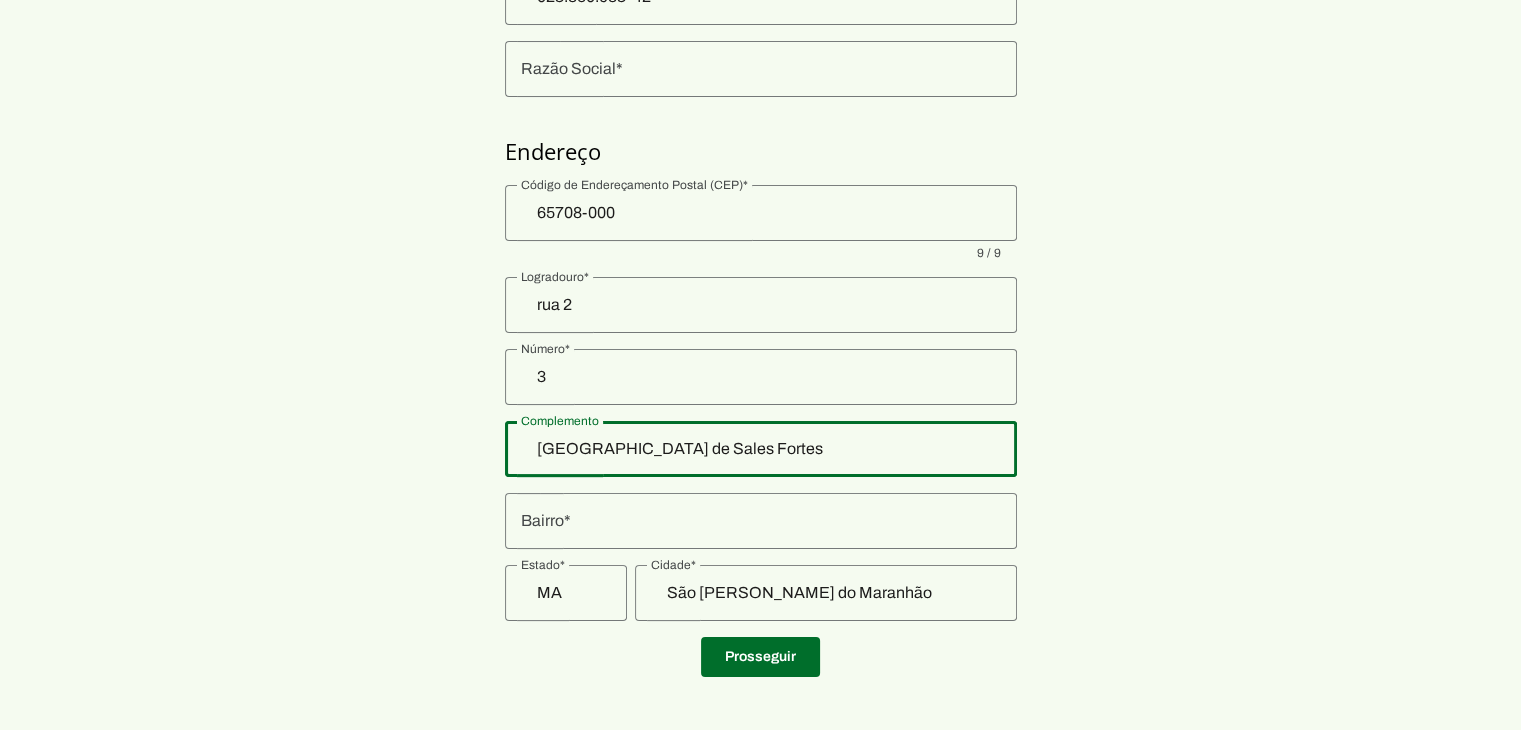 scroll, scrollTop: 234, scrollLeft: 0, axis: vertical 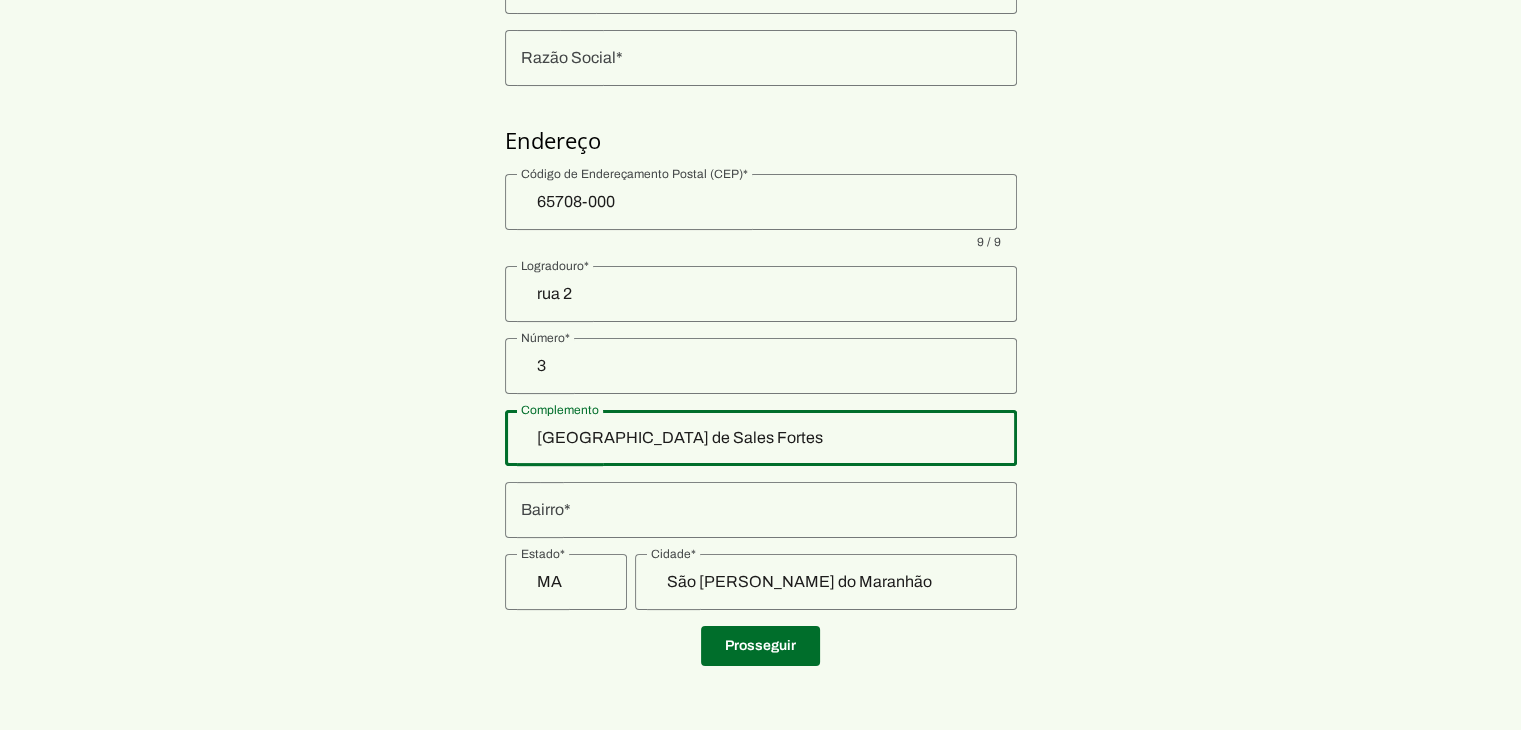 type on "Avenida Juracy de Sales Fortes" 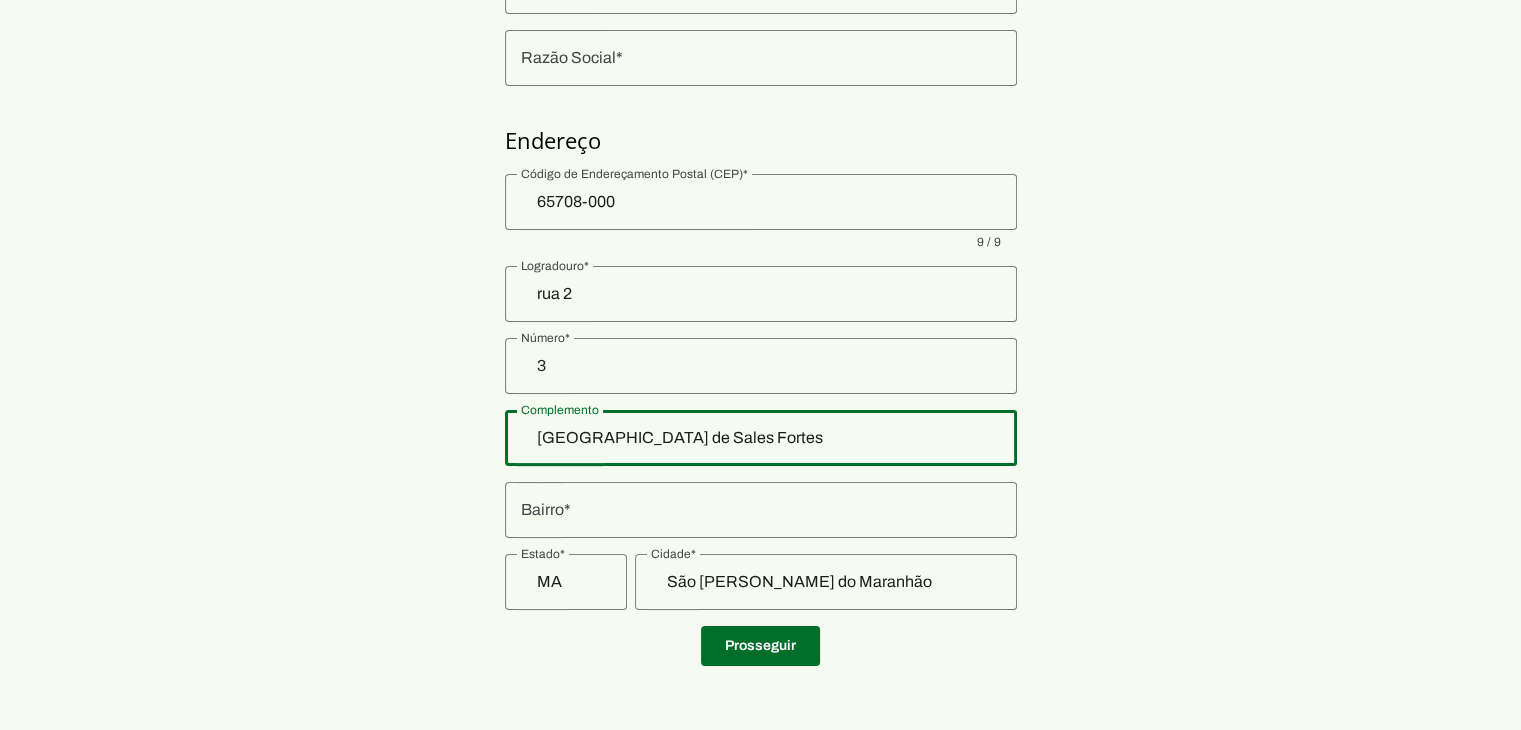 click 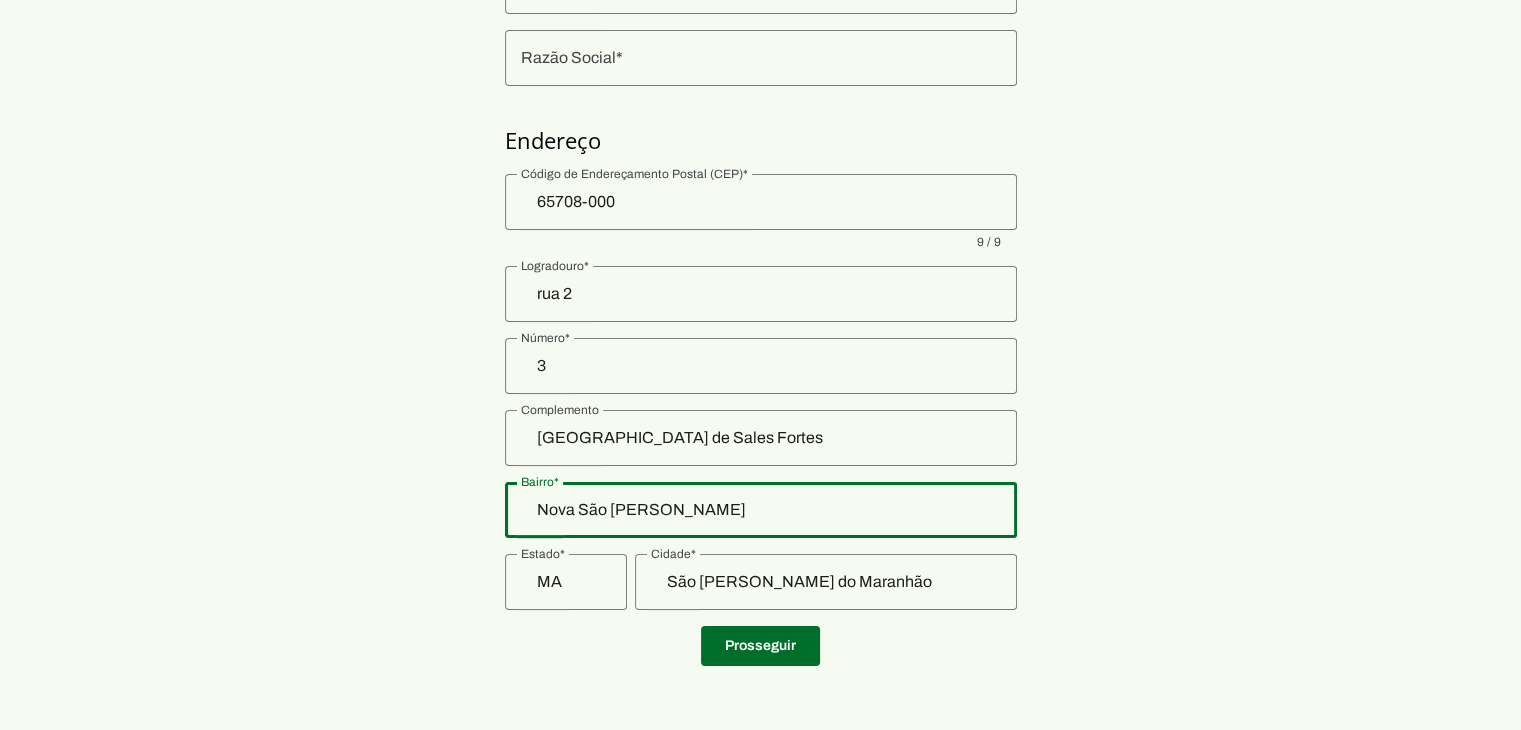 click on "Agora os dados da sua empresa!
Puxaremos os dados automaticamente com base no seu CNPJ.
Endereço
Prosseguir" at bounding box center [760, 248] 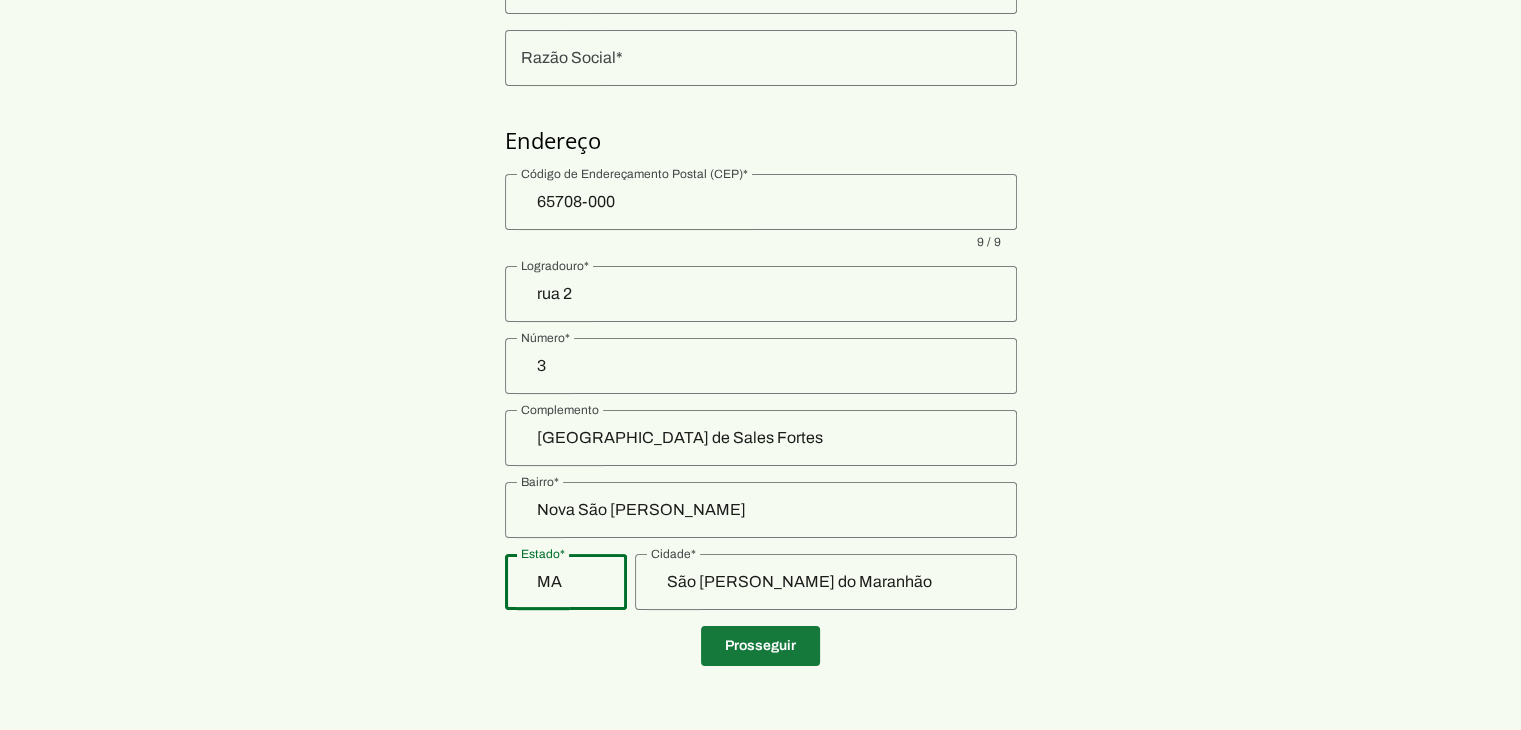 click at bounding box center (760, 646) 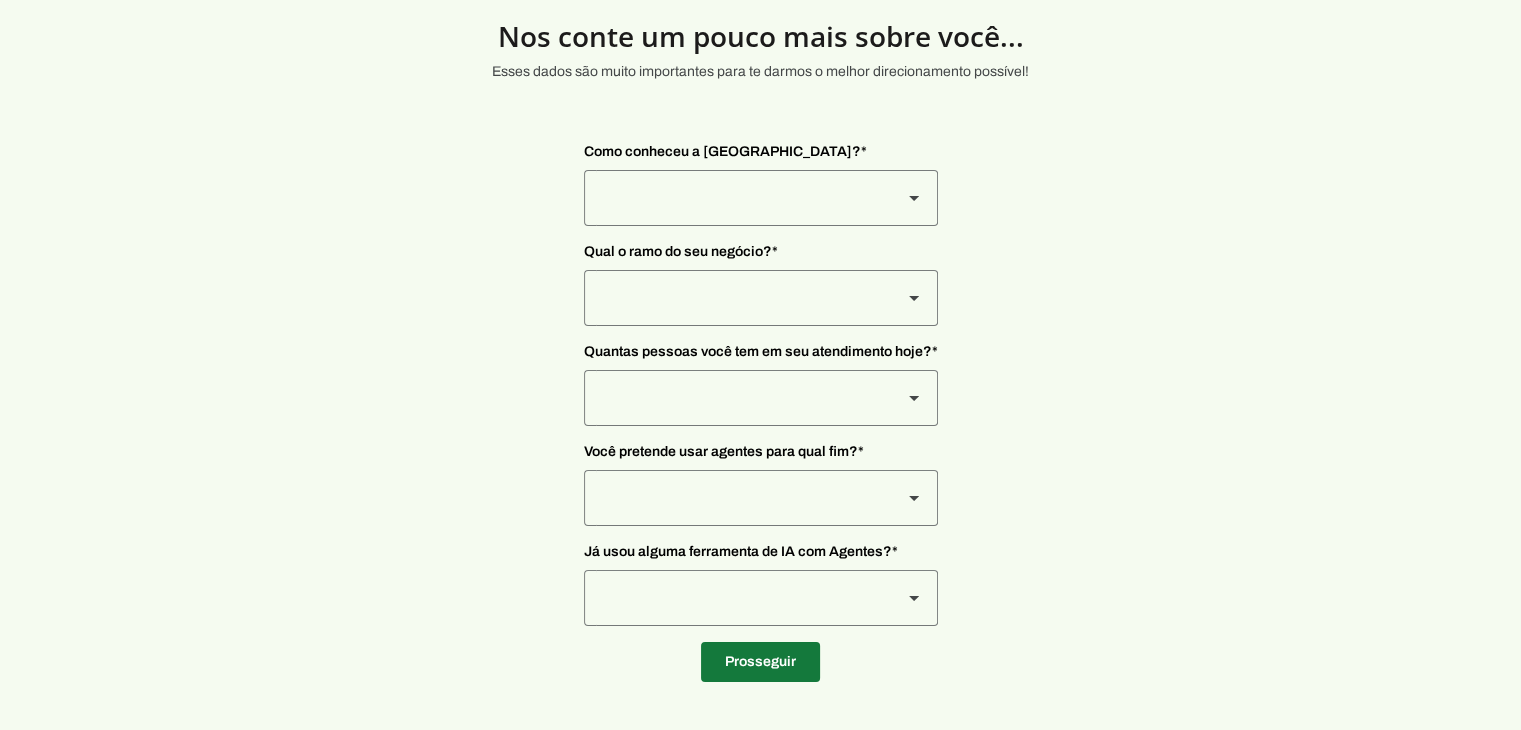 scroll, scrollTop: 66, scrollLeft: 0, axis: vertical 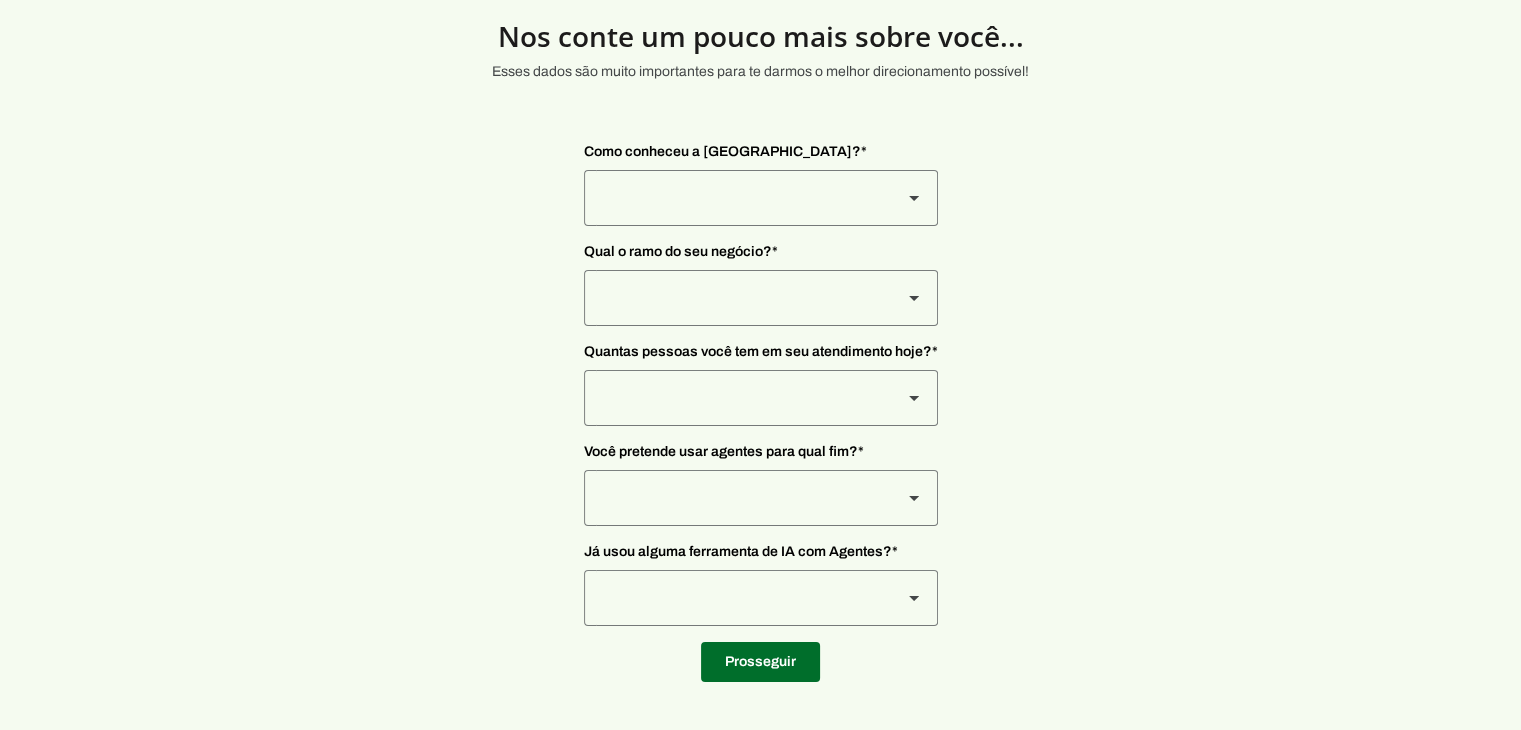 click at bounding box center [735, 198] 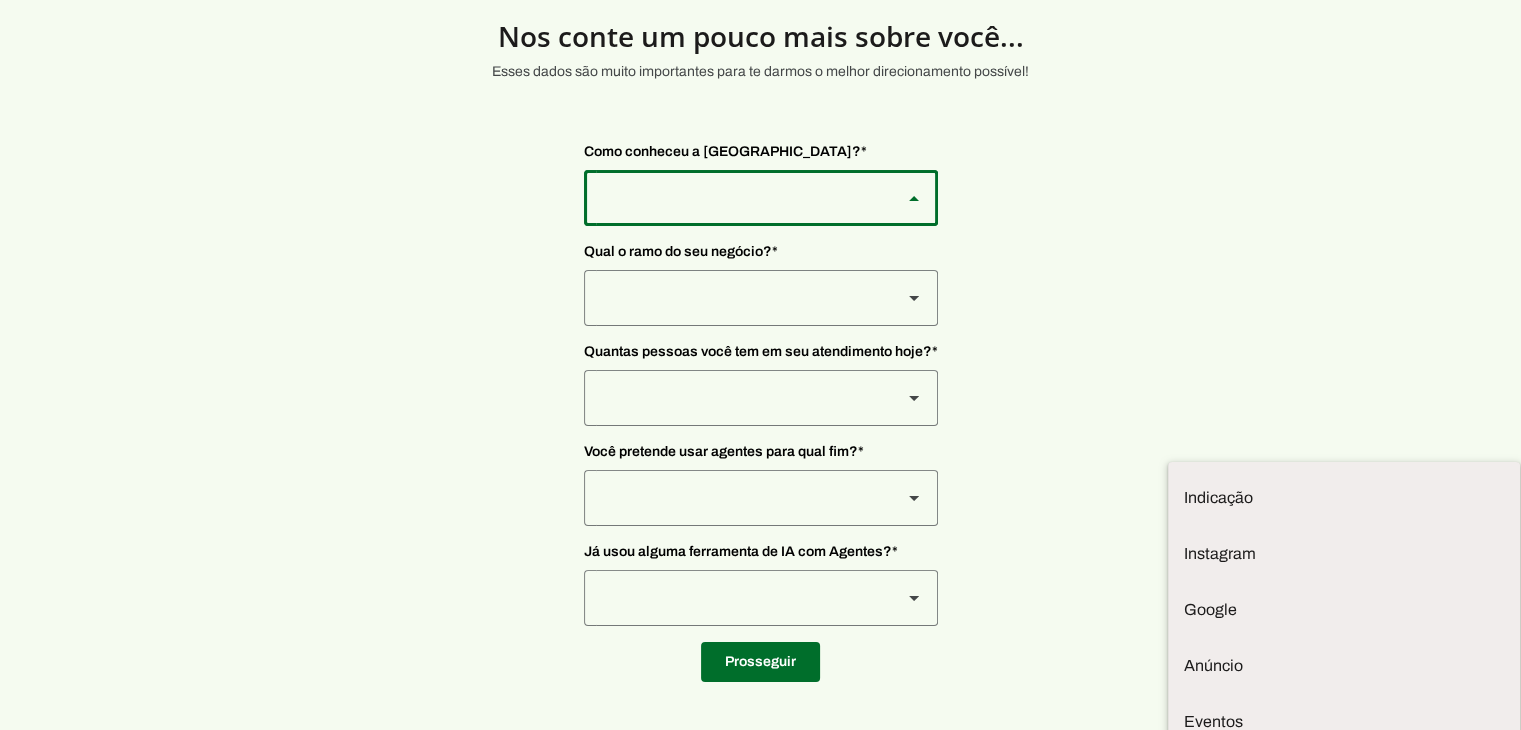 click on "Outros" at bounding box center [1344, 498] 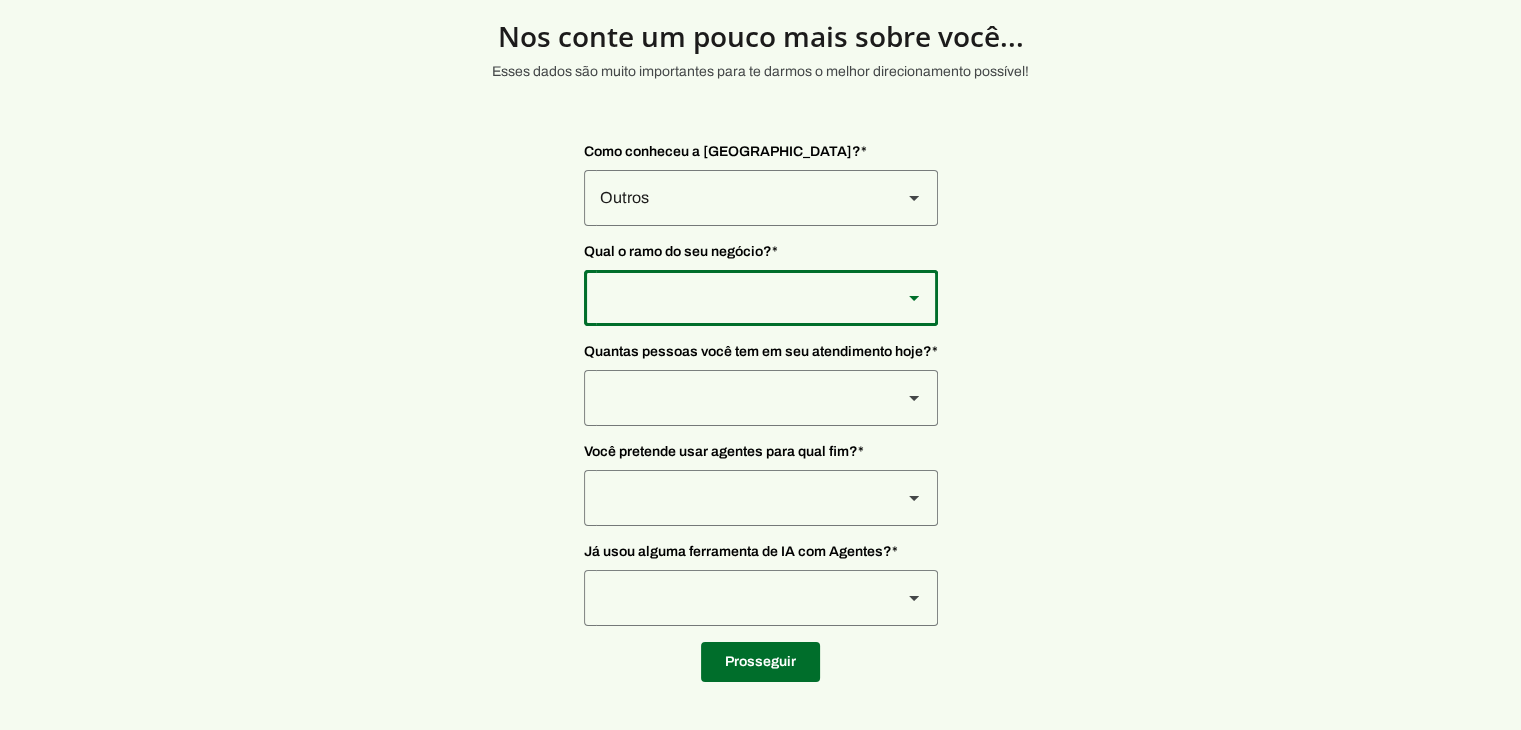 click at bounding box center (735, 198) 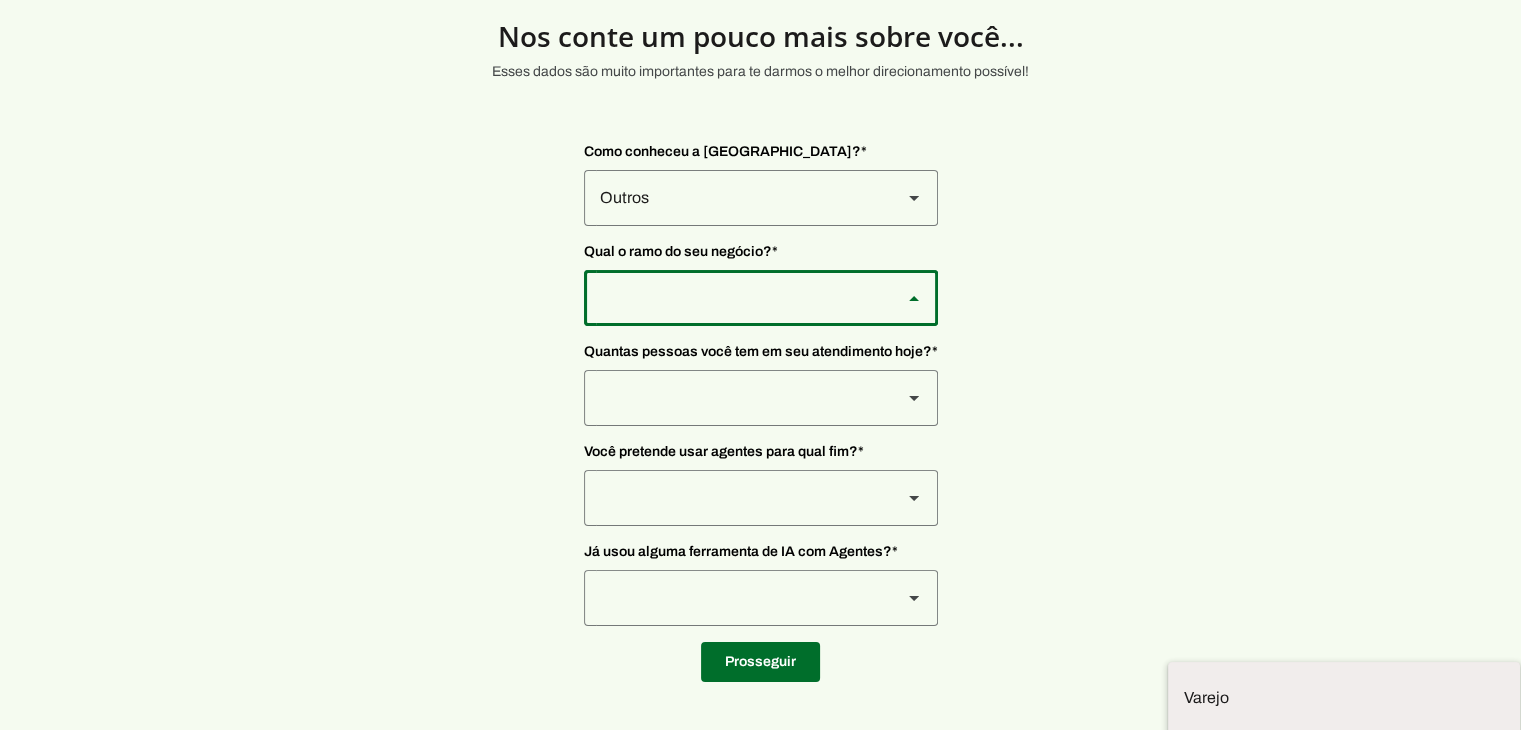 scroll, scrollTop: 3, scrollLeft: 0, axis: vertical 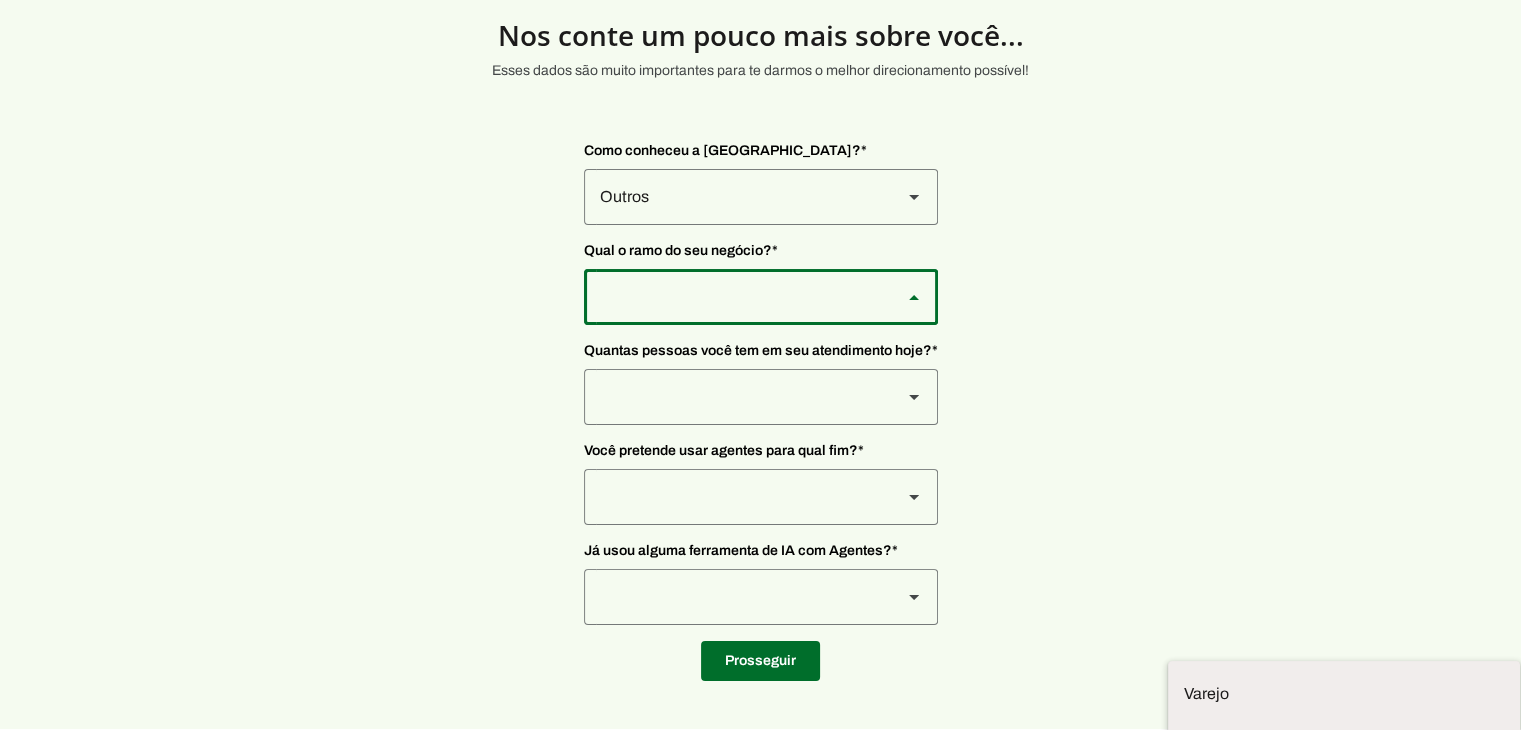 click on "Prestadores de serviço" at bounding box center [0, 0] 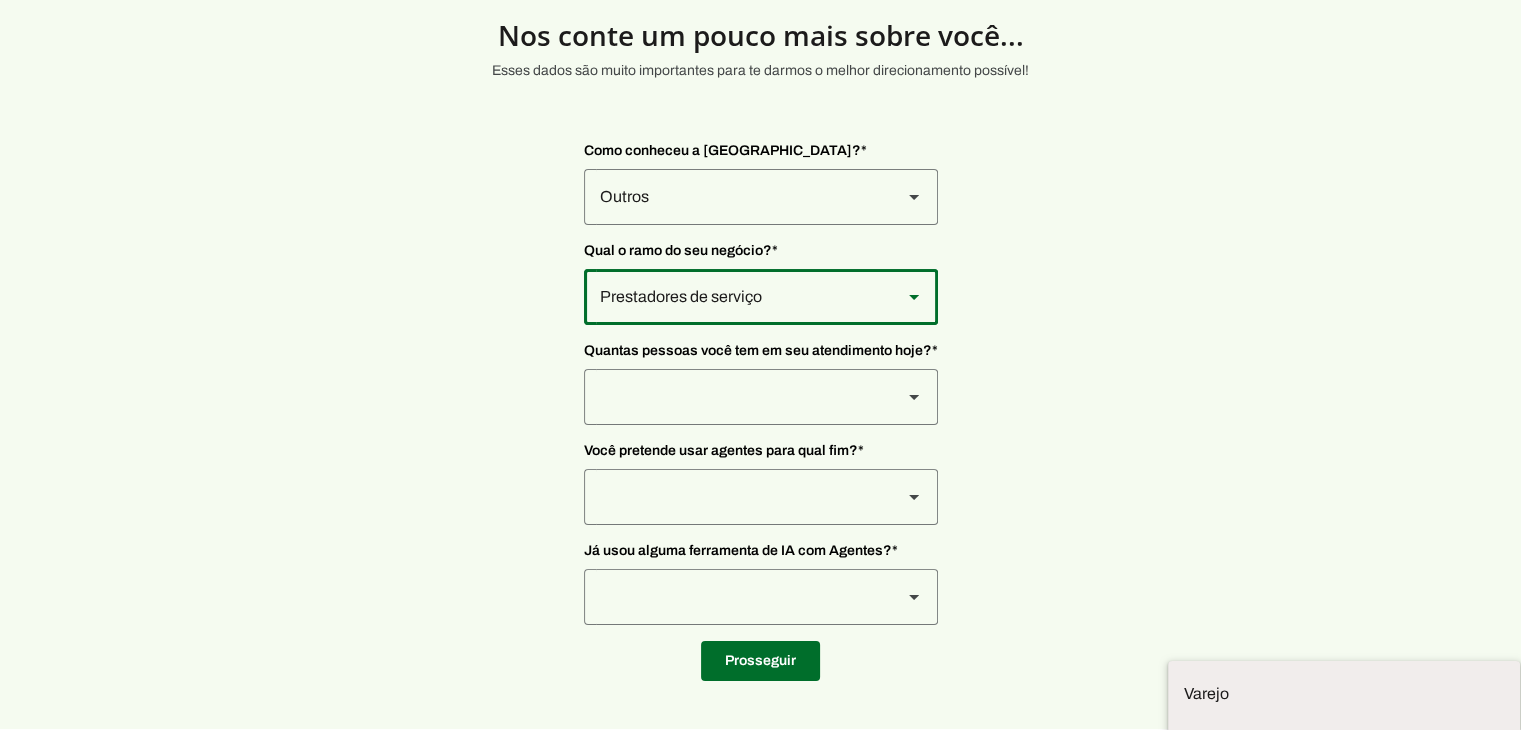 scroll, scrollTop: 66, scrollLeft: 0, axis: vertical 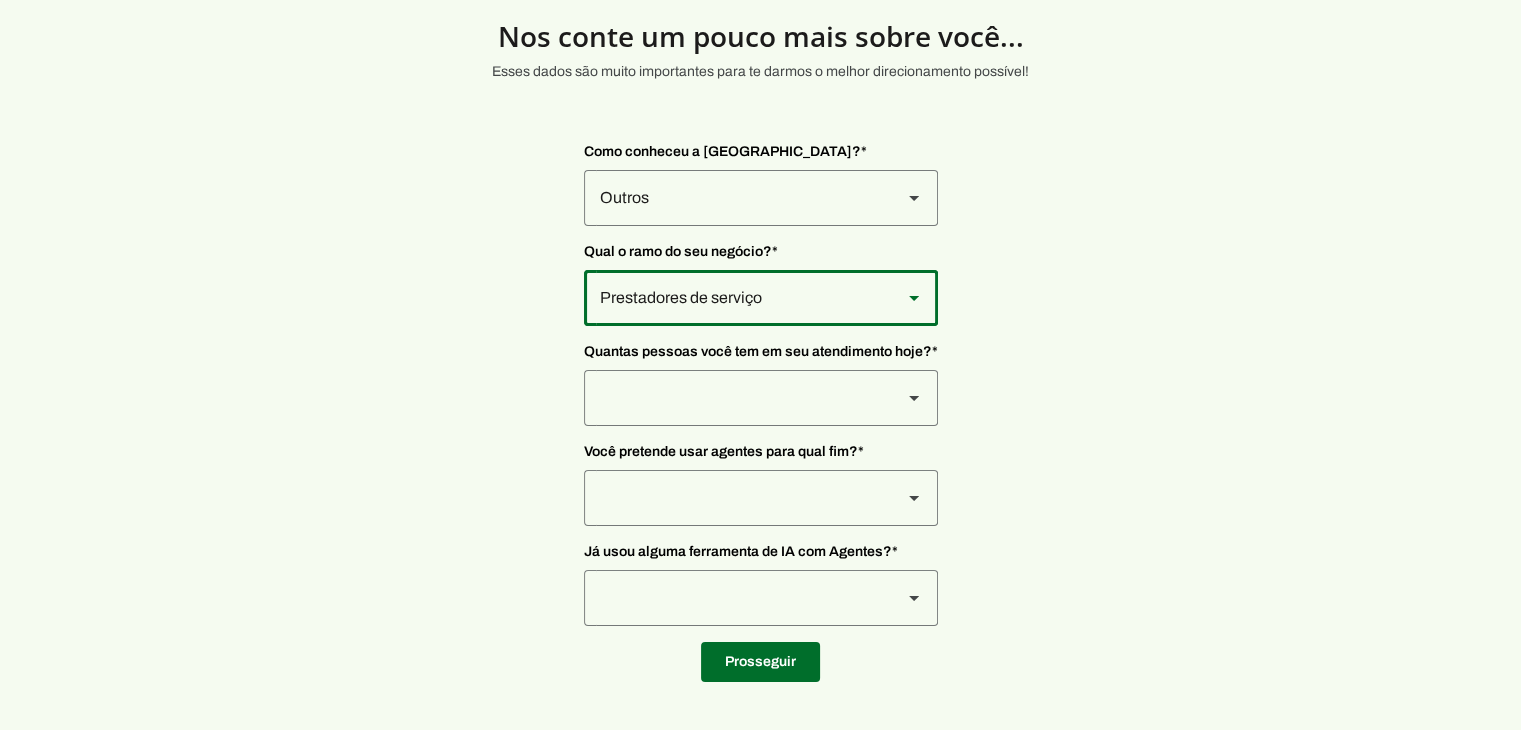 click at bounding box center (735, 198) 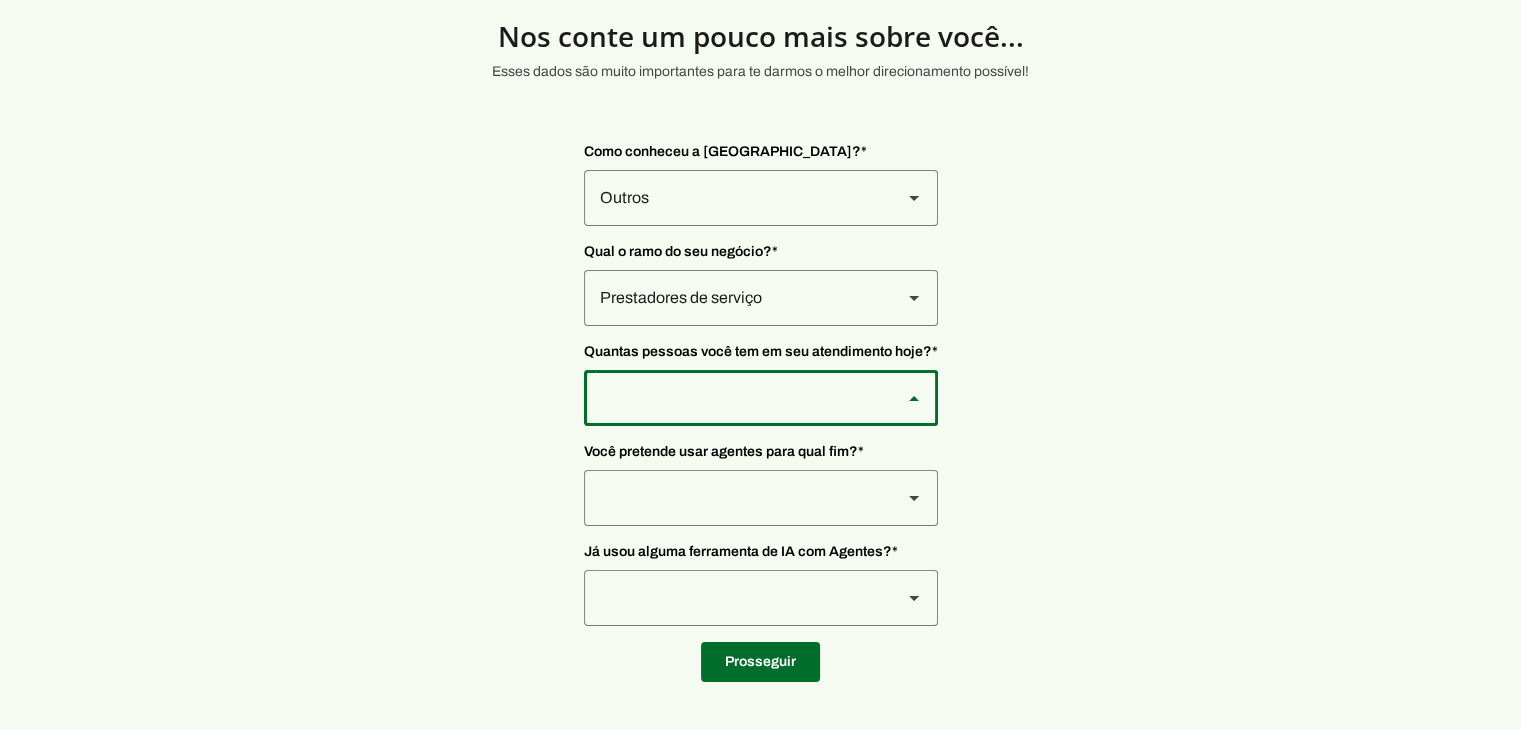 click at bounding box center (0, 0) 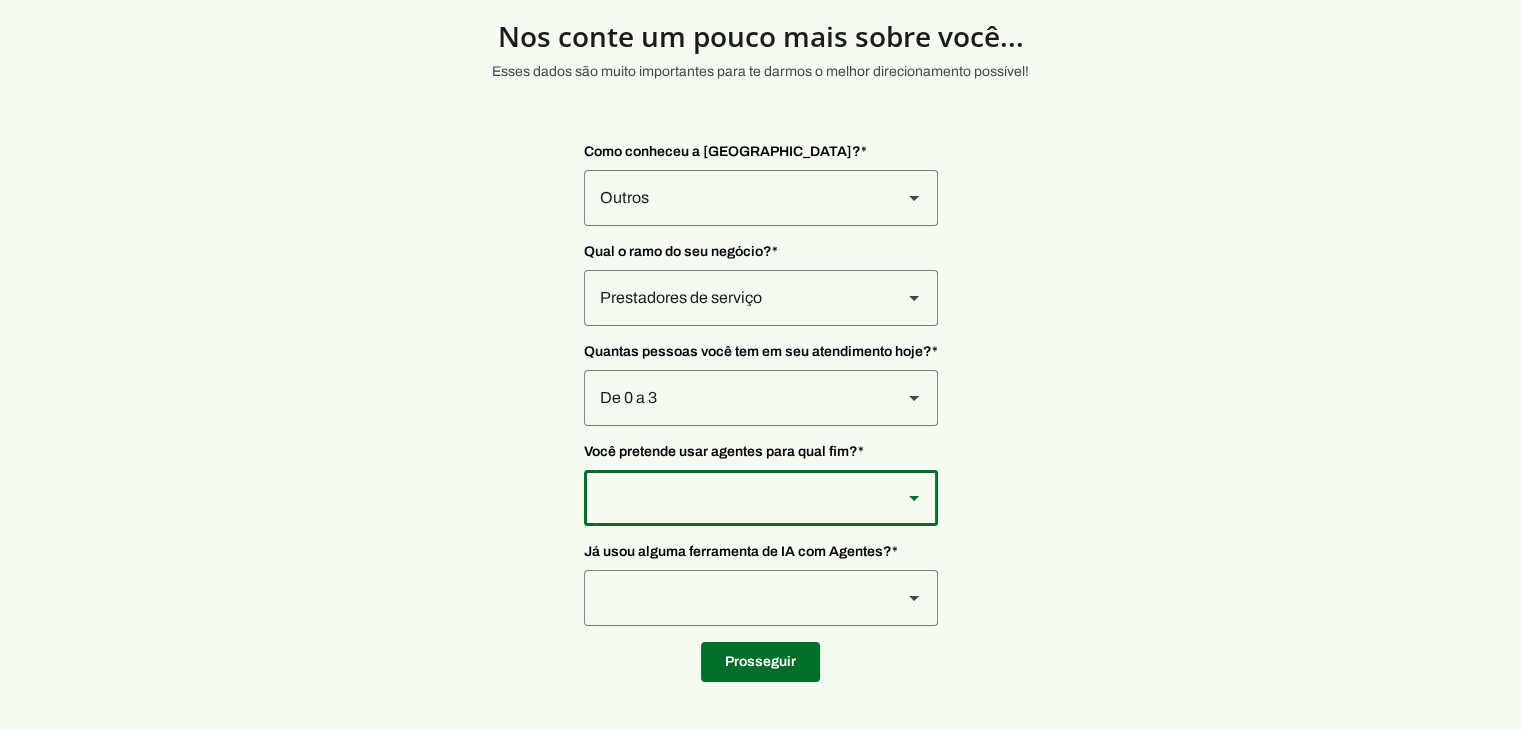 click at bounding box center [735, 198] 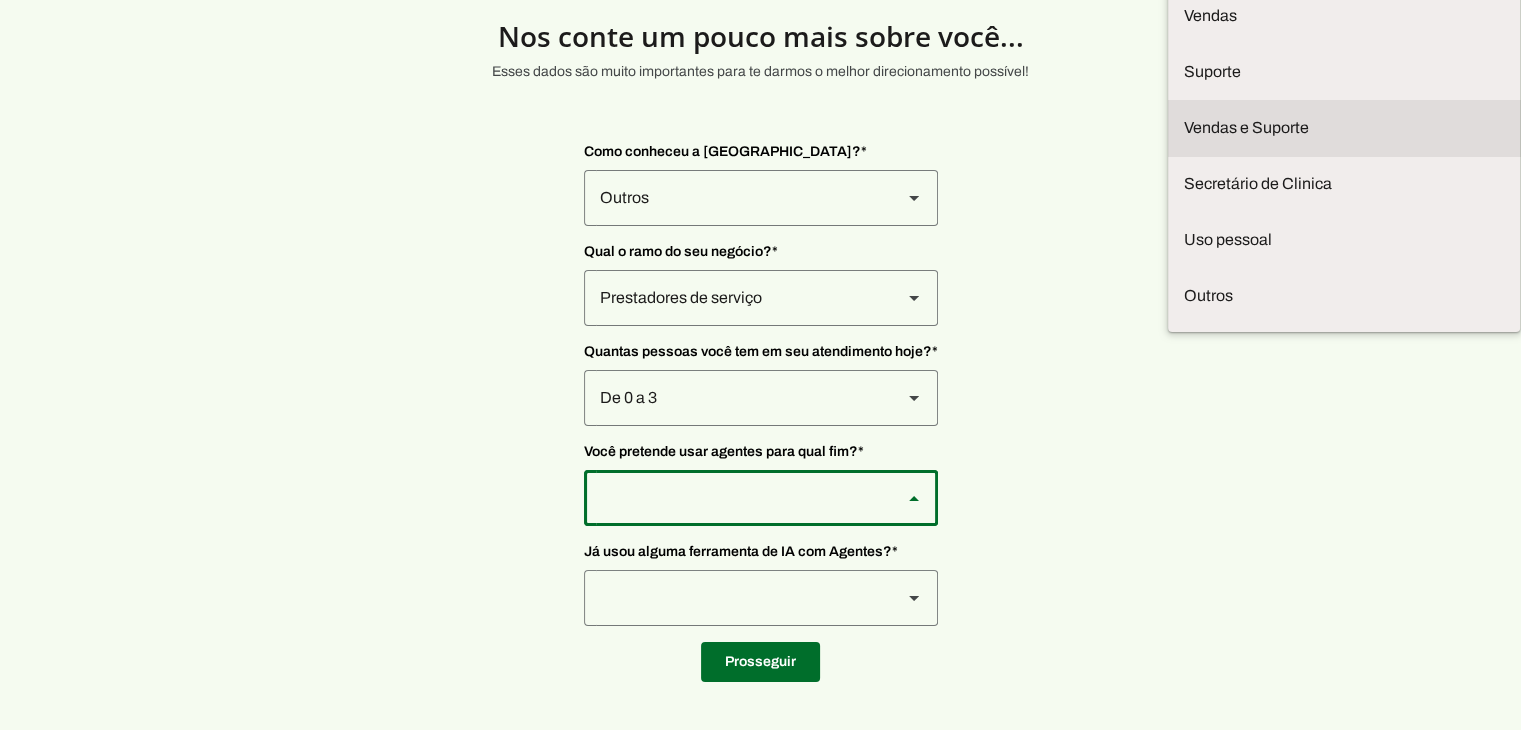 click on "Vendas e Suporte" at bounding box center (0, 0) 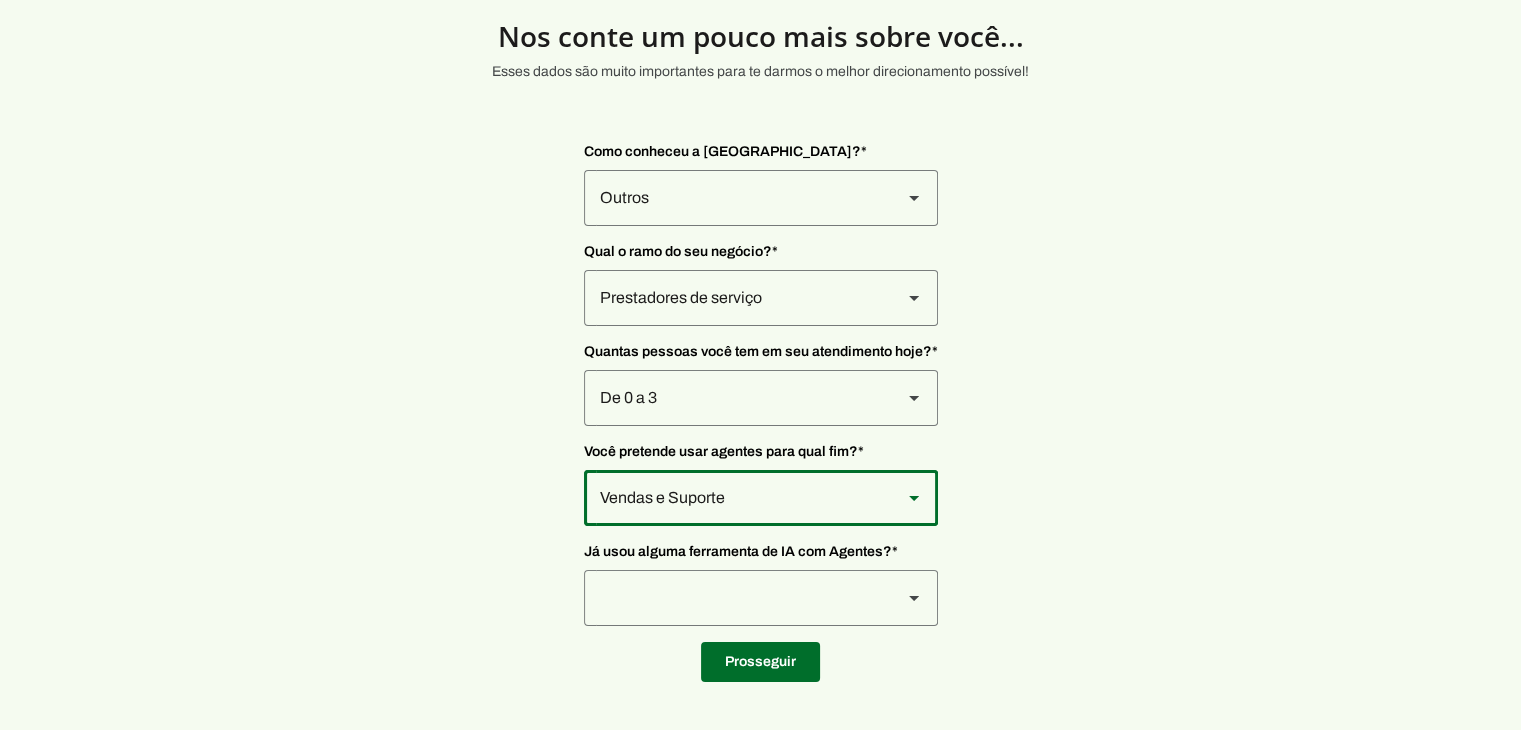 click at bounding box center (735, 198) 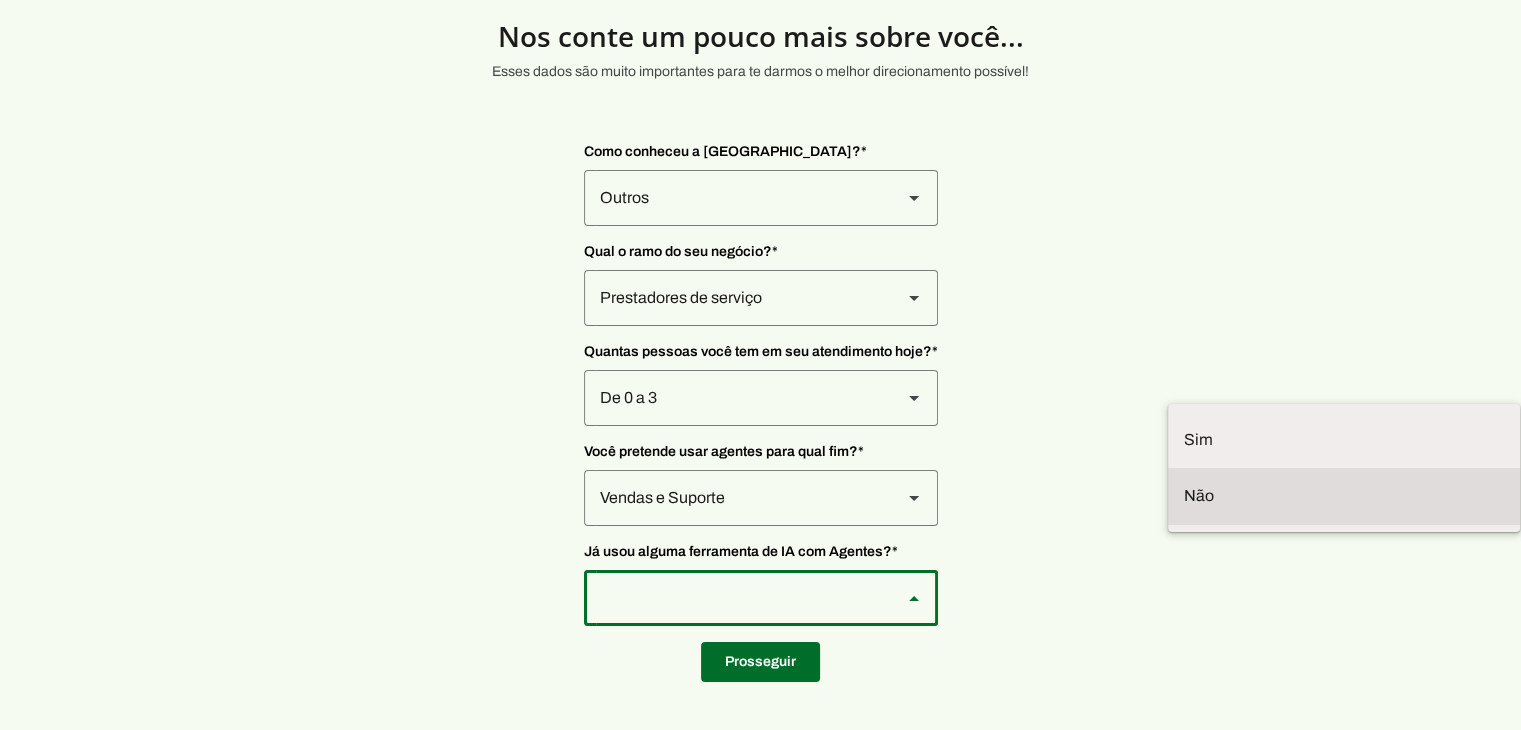 click on "Não" at bounding box center [0, 0] 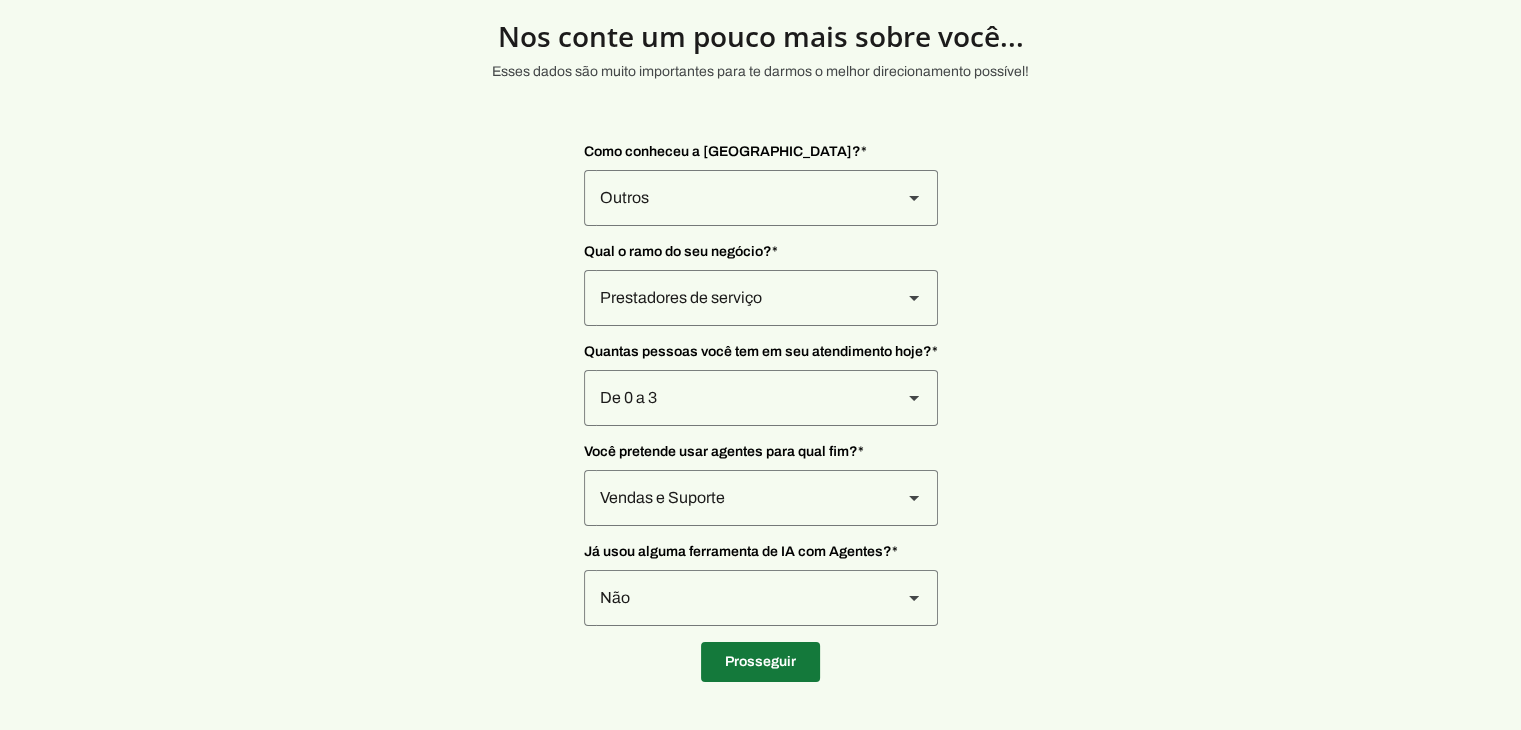 click at bounding box center [760, 662] 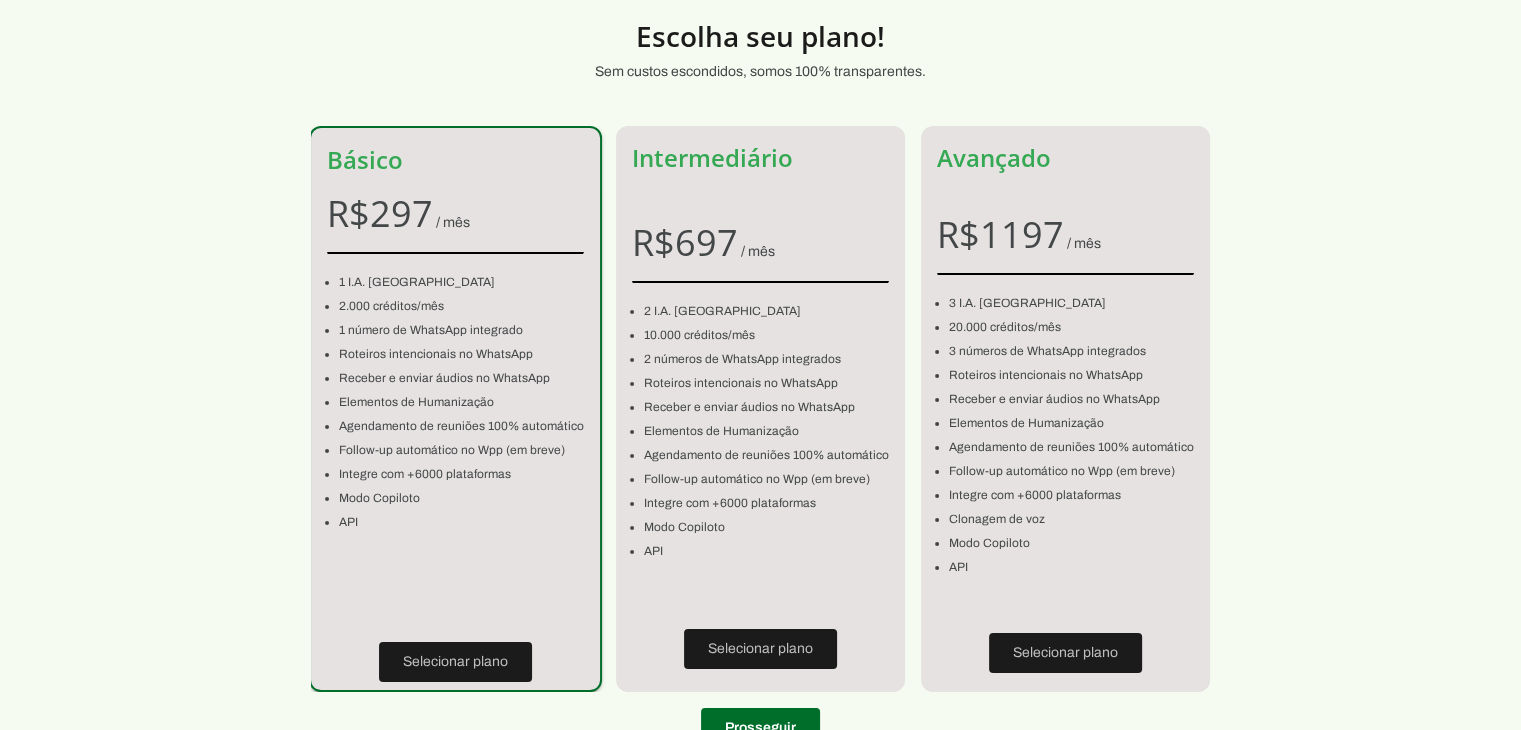 scroll, scrollTop: 147, scrollLeft: 0, axis: vertical 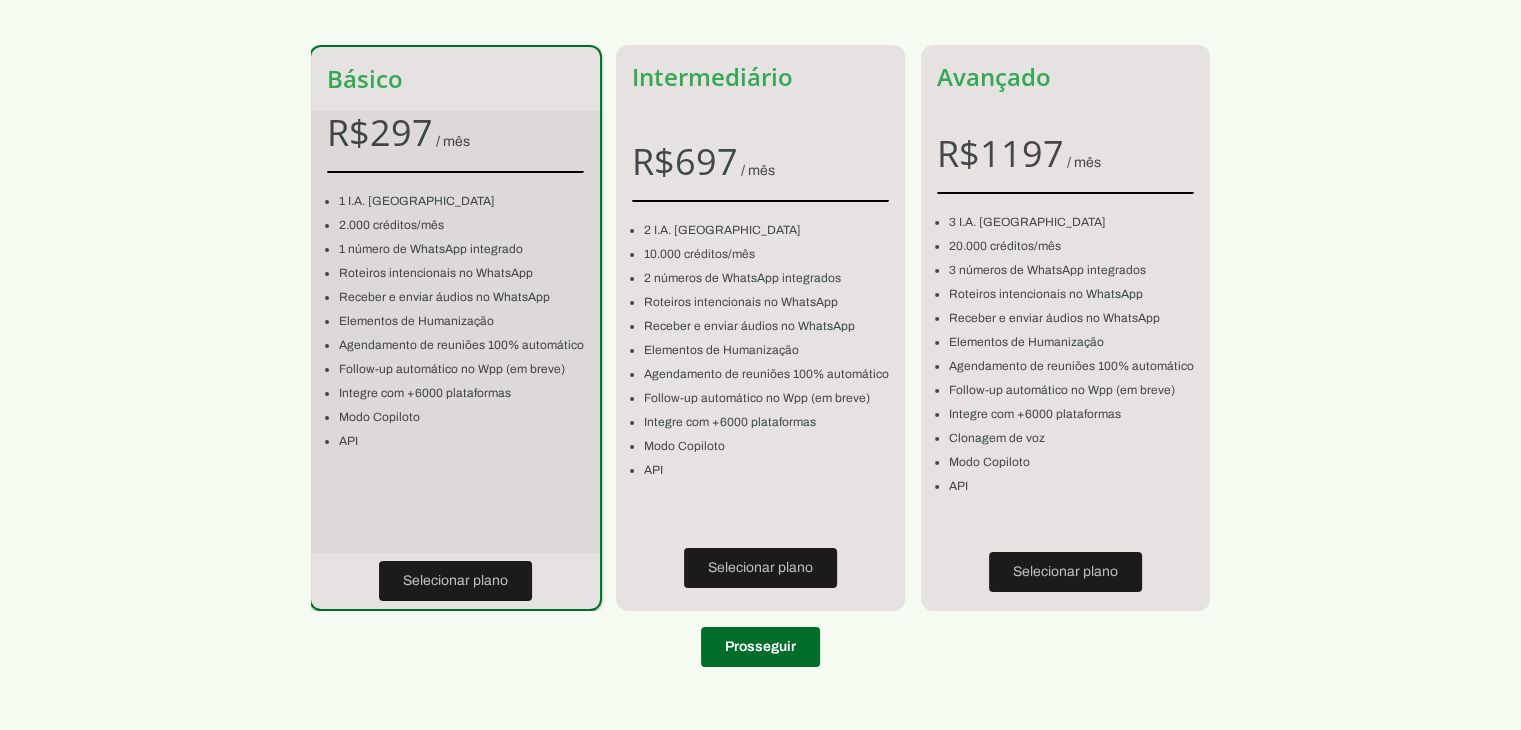 click on "Follow-up automático no Wpp (em breve)" 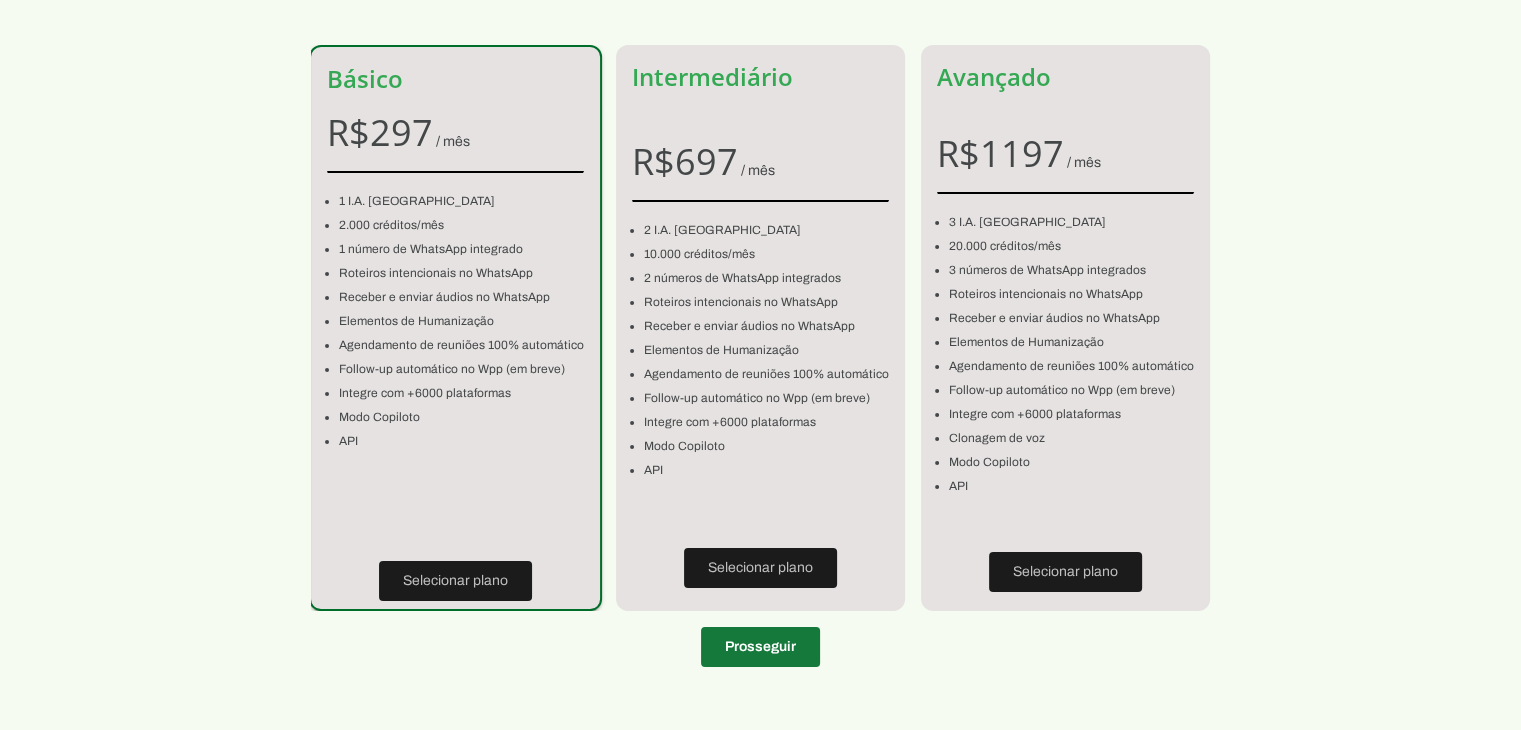click at bounding box center (760, 647) 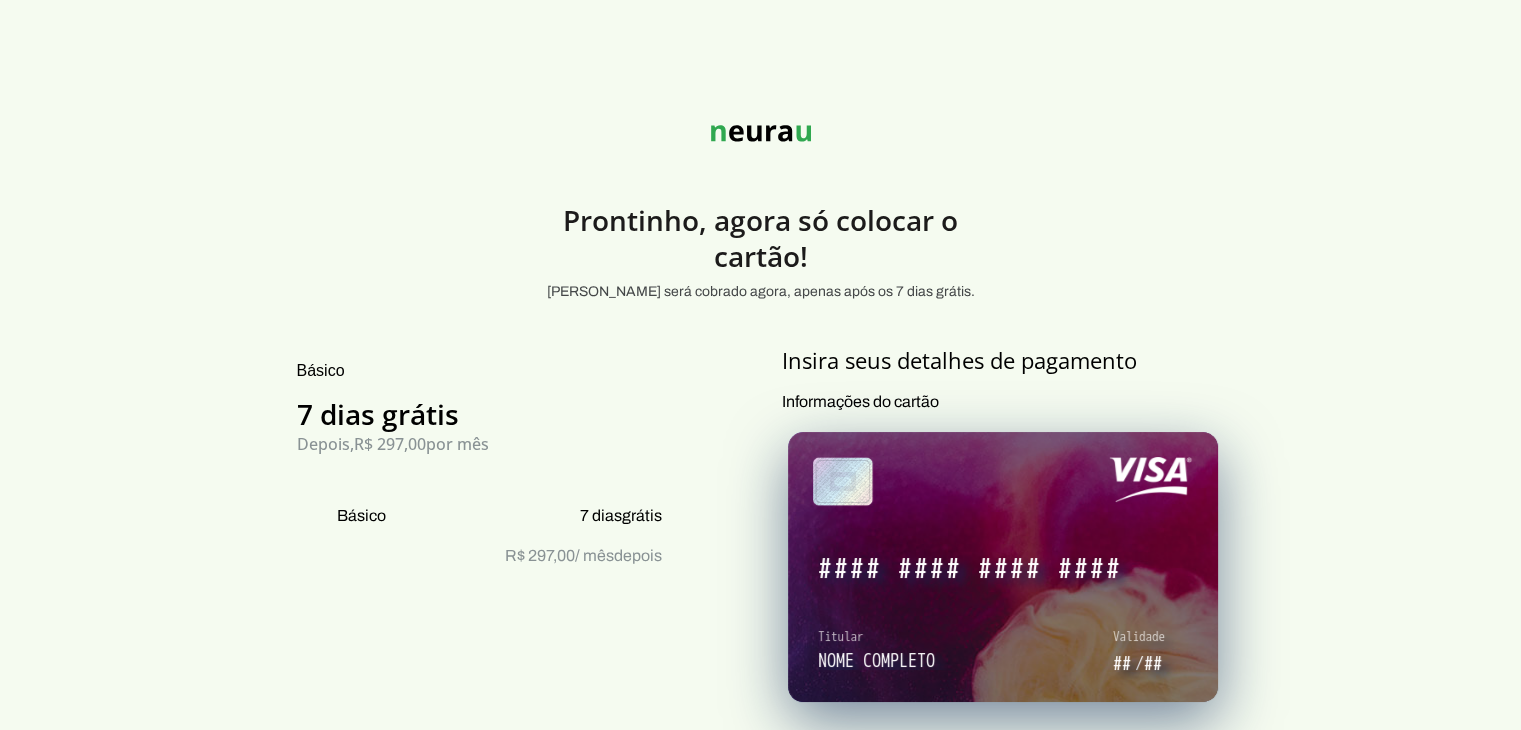 scroll, scrollTop: 0, scrollLeft: 0, axis: both 